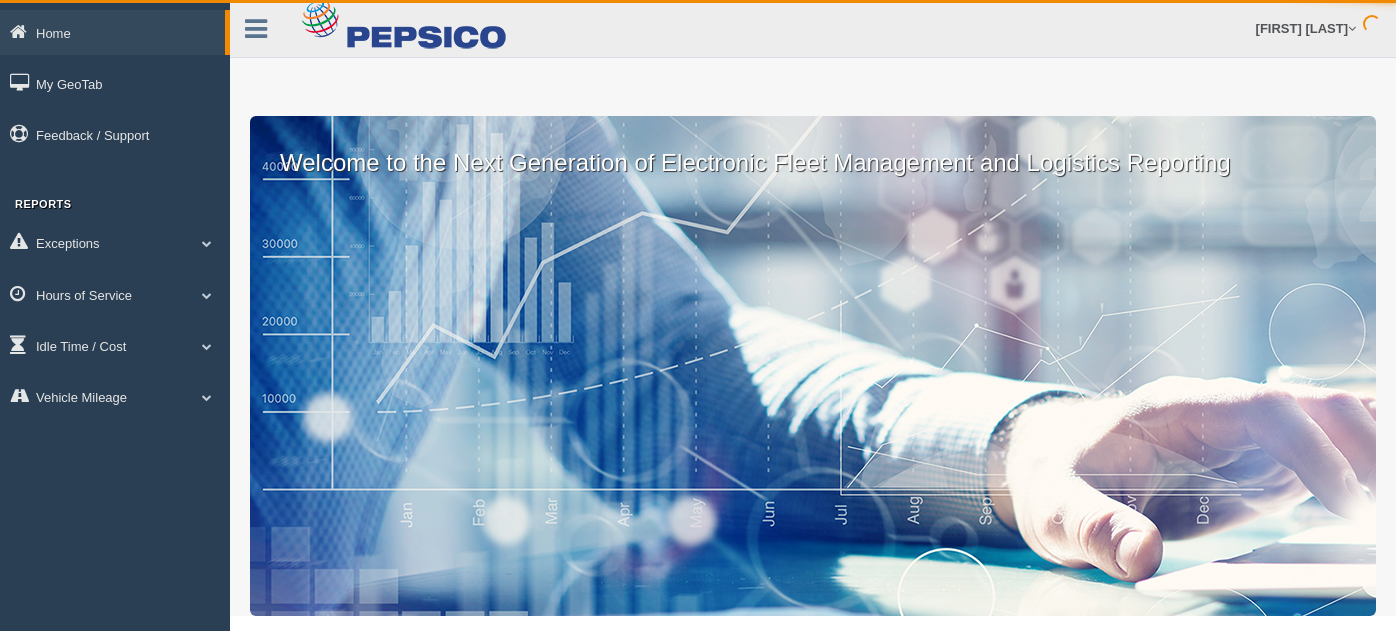 scroll, scrollTop: 0, scrollLeft: 0, axis: both 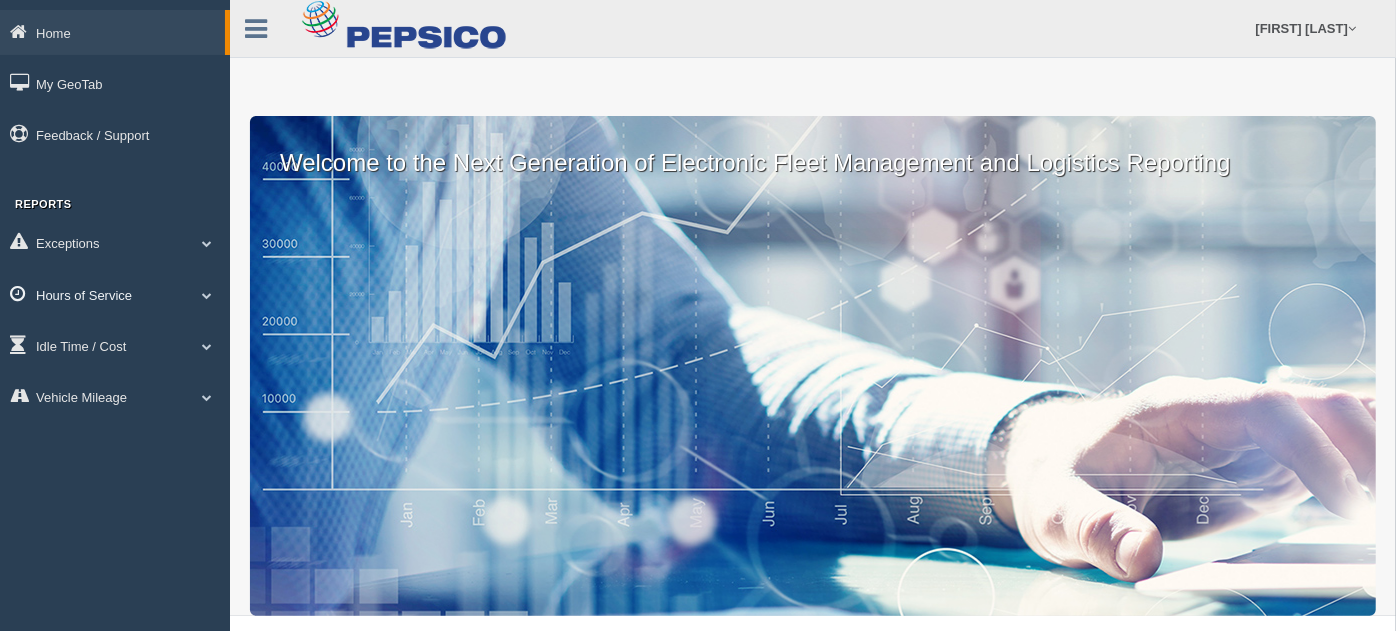 click on "Hours of Service" at bounding box center [112, 32] 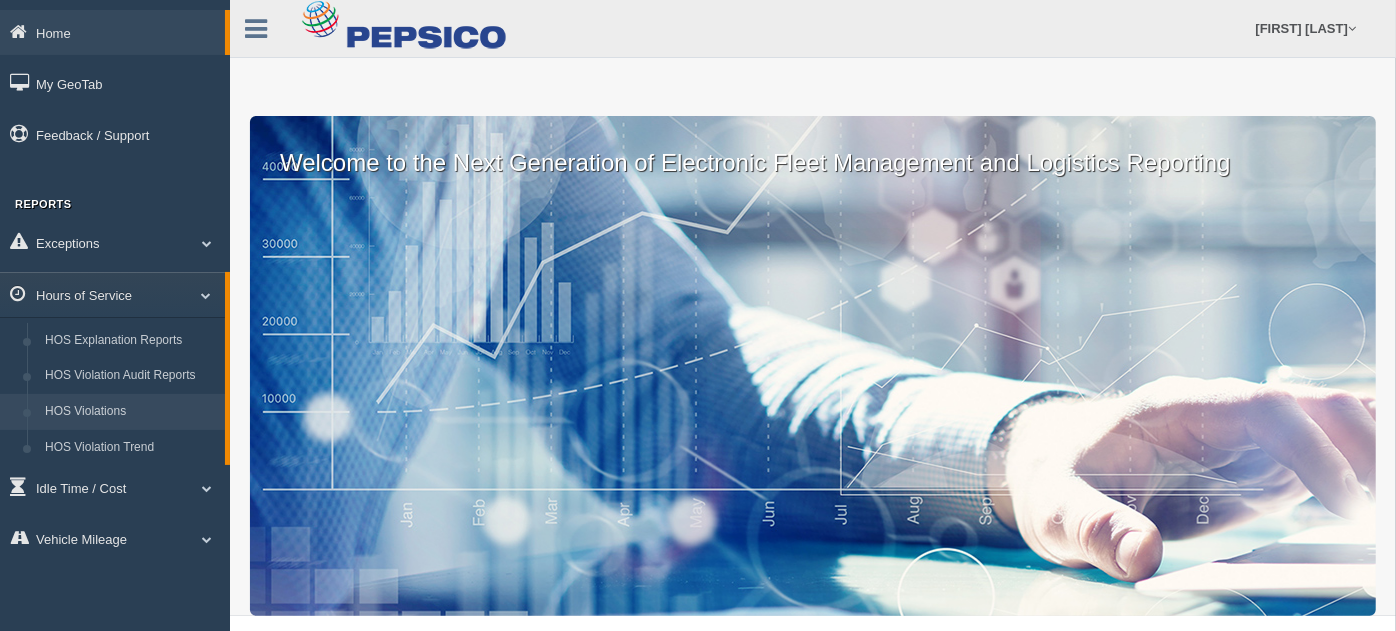 click on "HOS Violations" at bounding box center (130, 412) 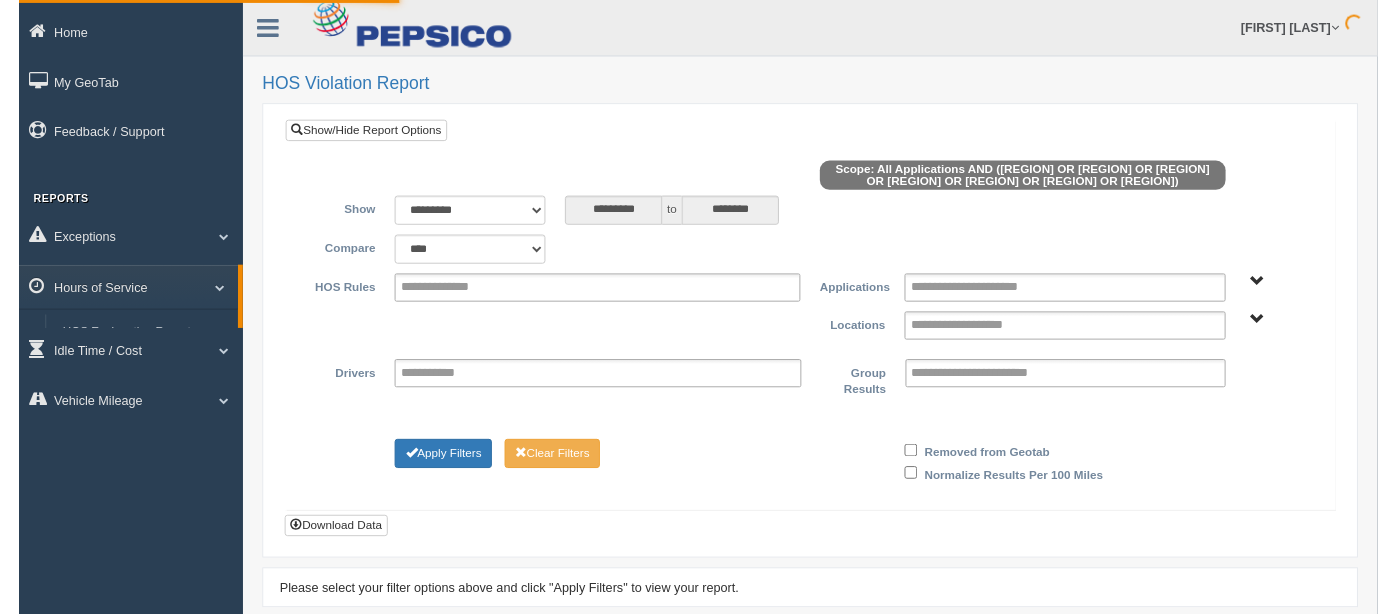scroll, scrollTop: 0, scrollLeft: 0, axis: both 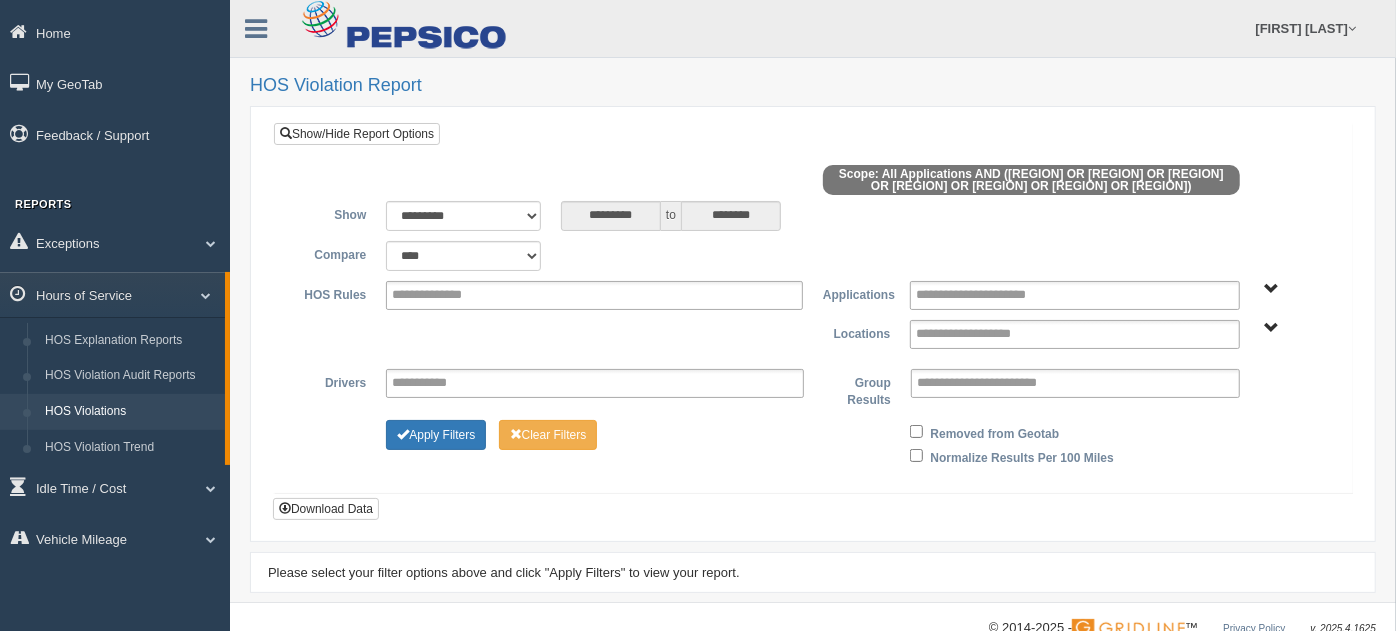 click on "[STATE] Mkt  [STATE] Mkt  [STATE] Mkt  [STATE] Mkt  [STATE] Mkt  [STATE] Mkt  [STATE] Mkt" at bounding box center [1272, 328] 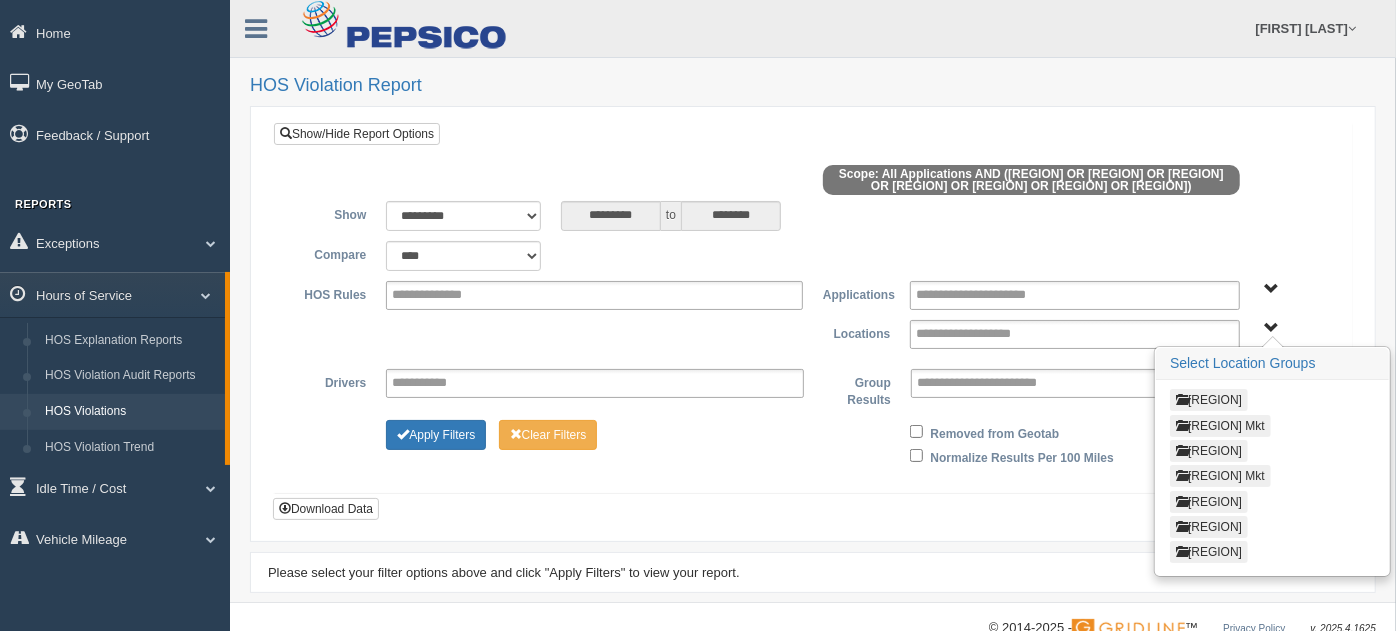 click on "New England Mkt" at bounding box center [1220, 476] 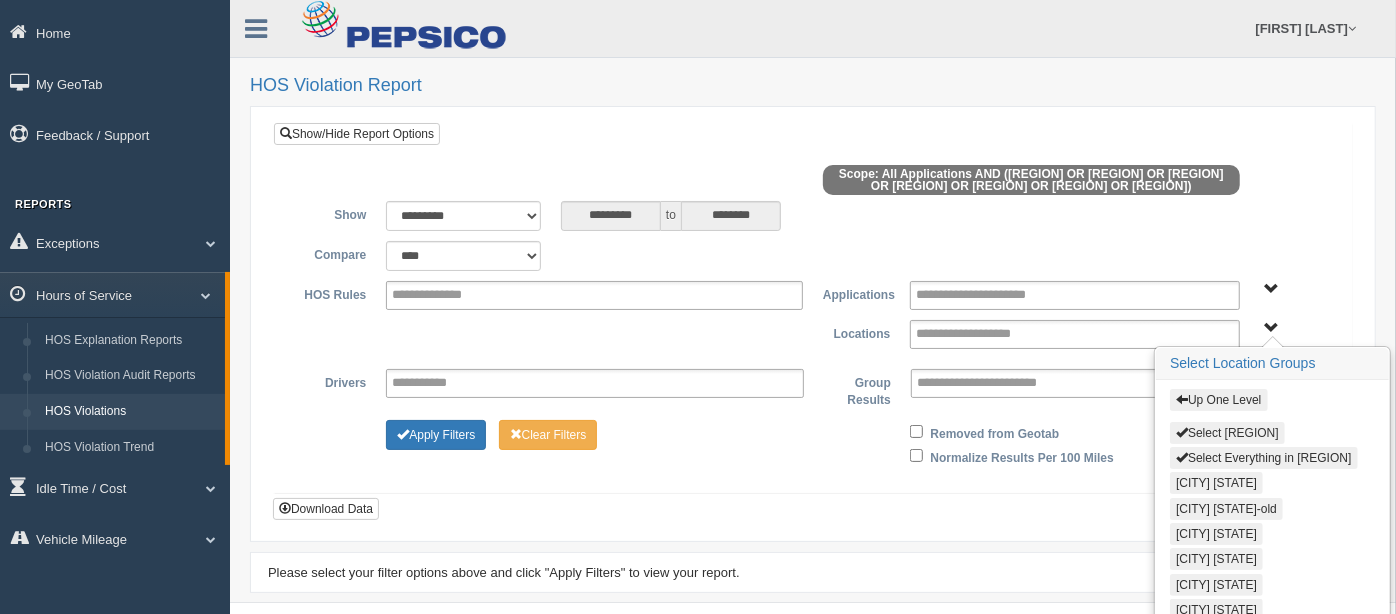 click on "Select New England Mkt" at bounding box center (1227, 433) 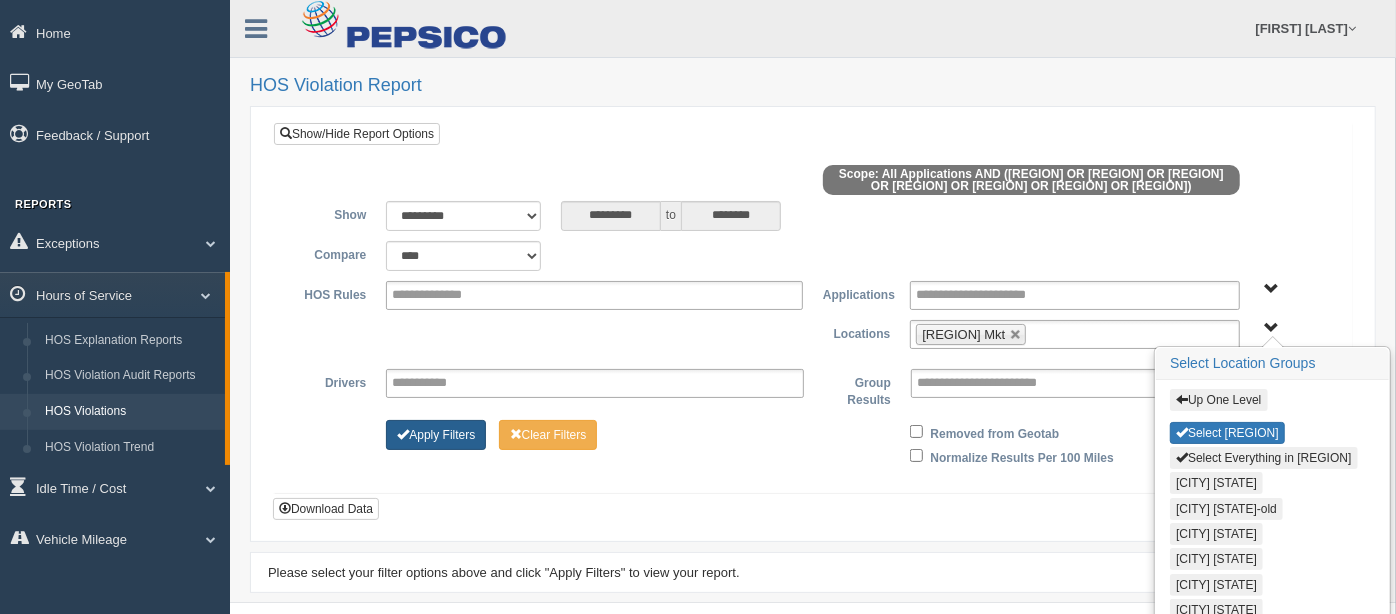 click on "Apply Filters" at bounding box center (436, 435) 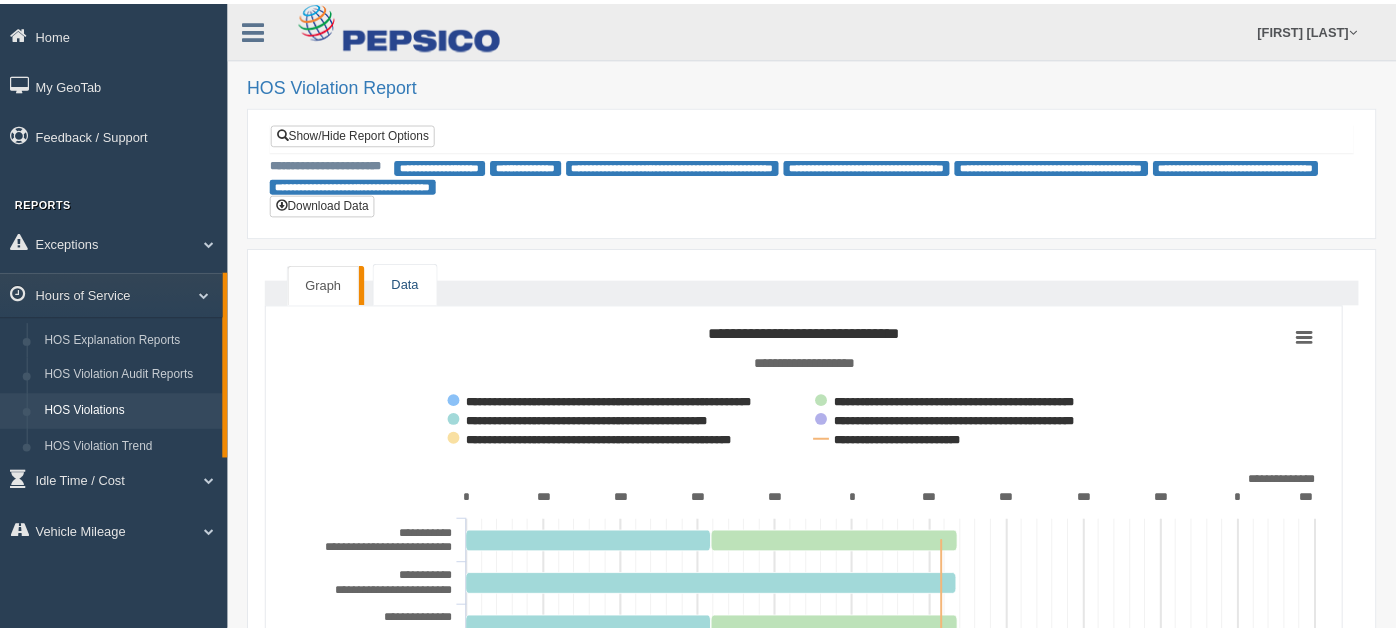 scroll, scrollTop: 0, scrollLeft: 0, axis: both 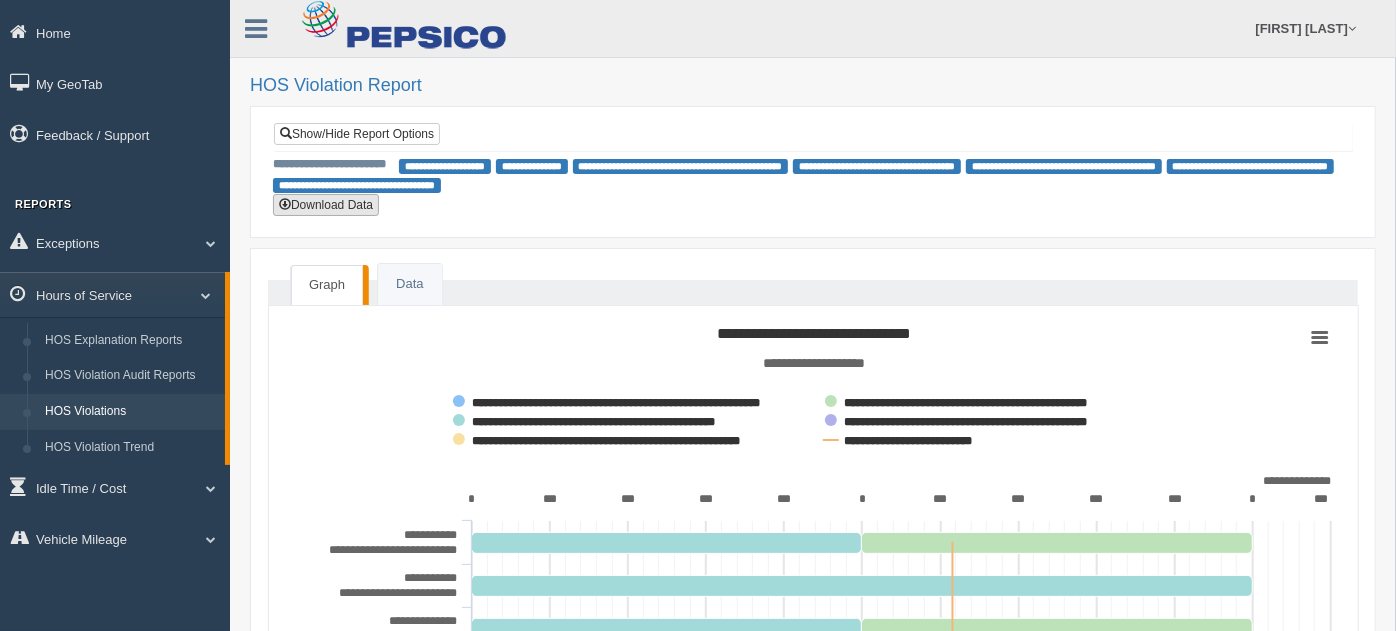 click on "Download Data" at bounding box center [326, 205] 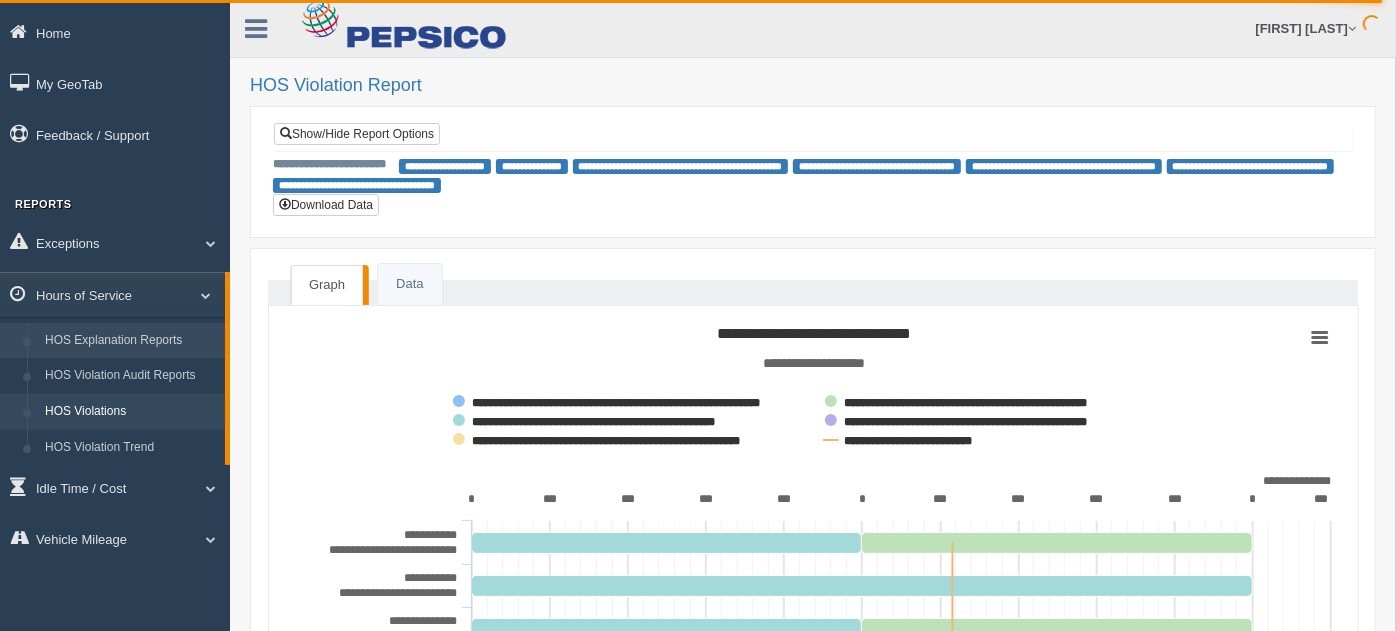 click on "HOS Explanation Reports" at bounding box center (130, 341) 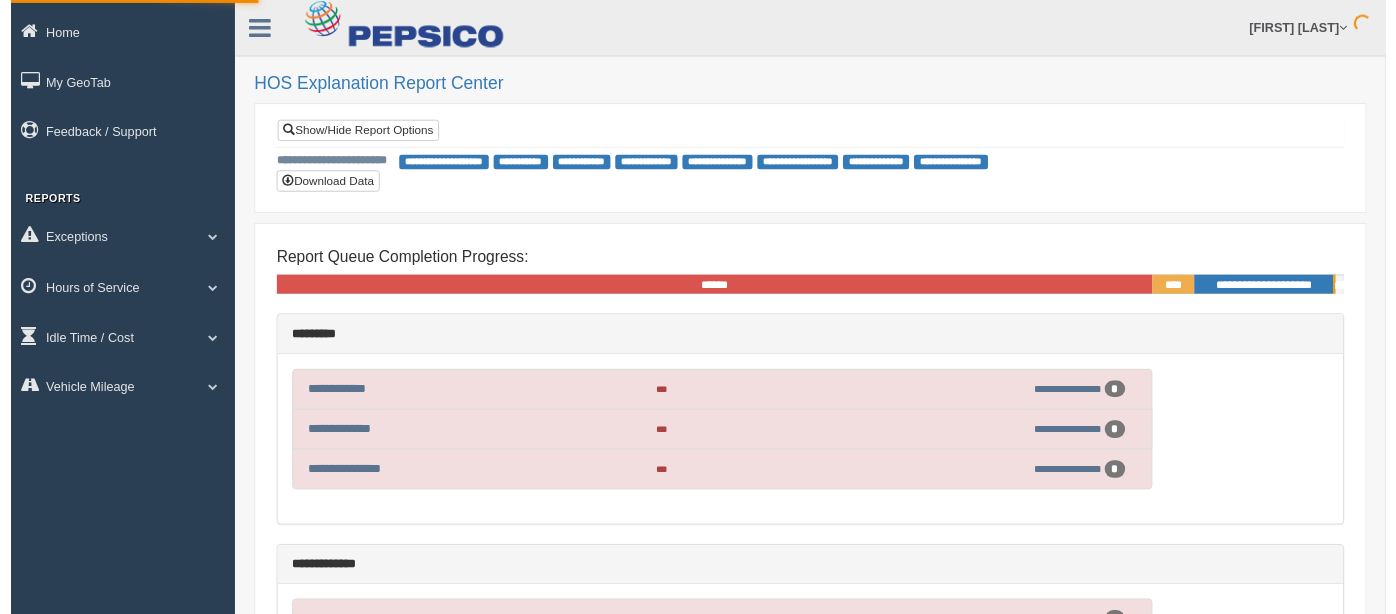 scroll, scrollTop: 0, scrollLeft: 0, axis: both 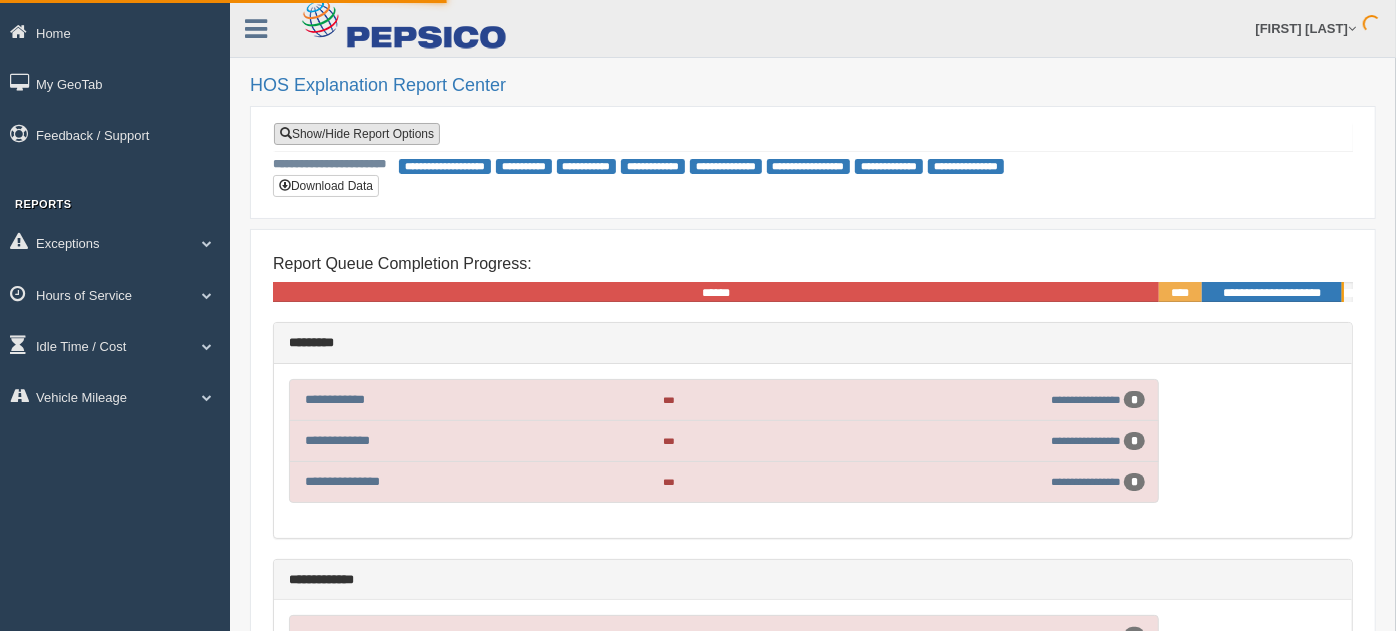 click on "Show/Hide Report Options" at bounding box center [357, 134] 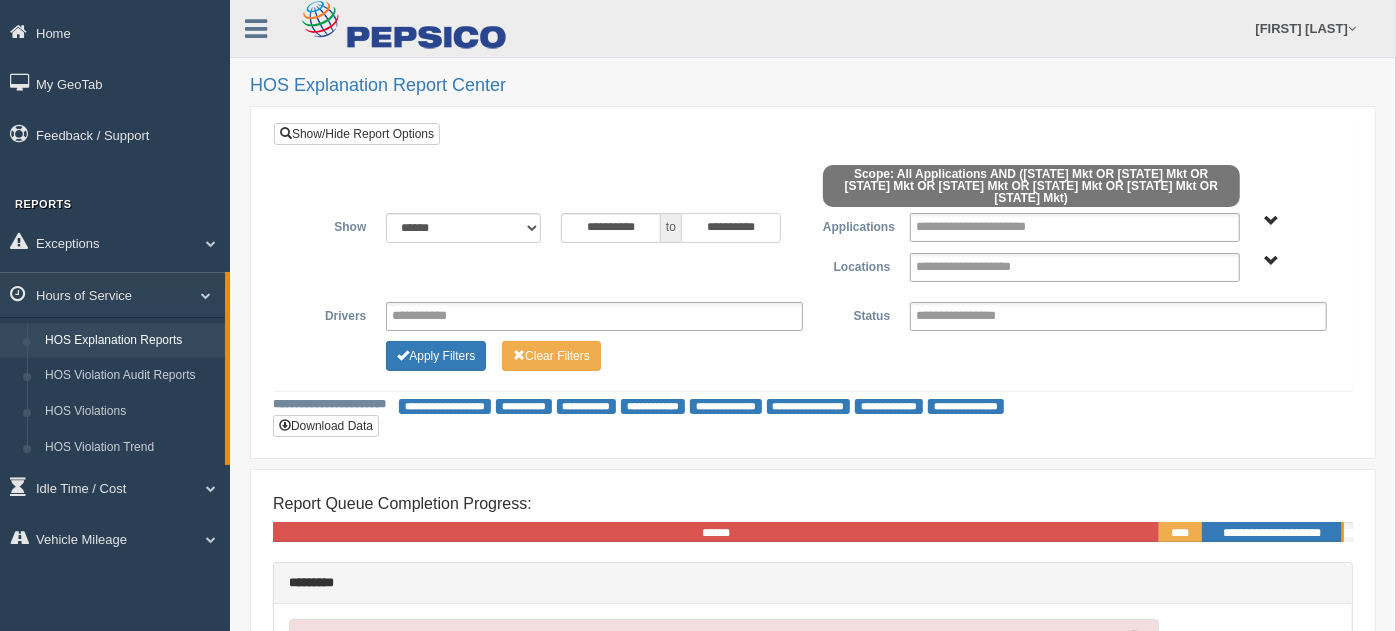 click on "**********" at bounding box center (731, 228) 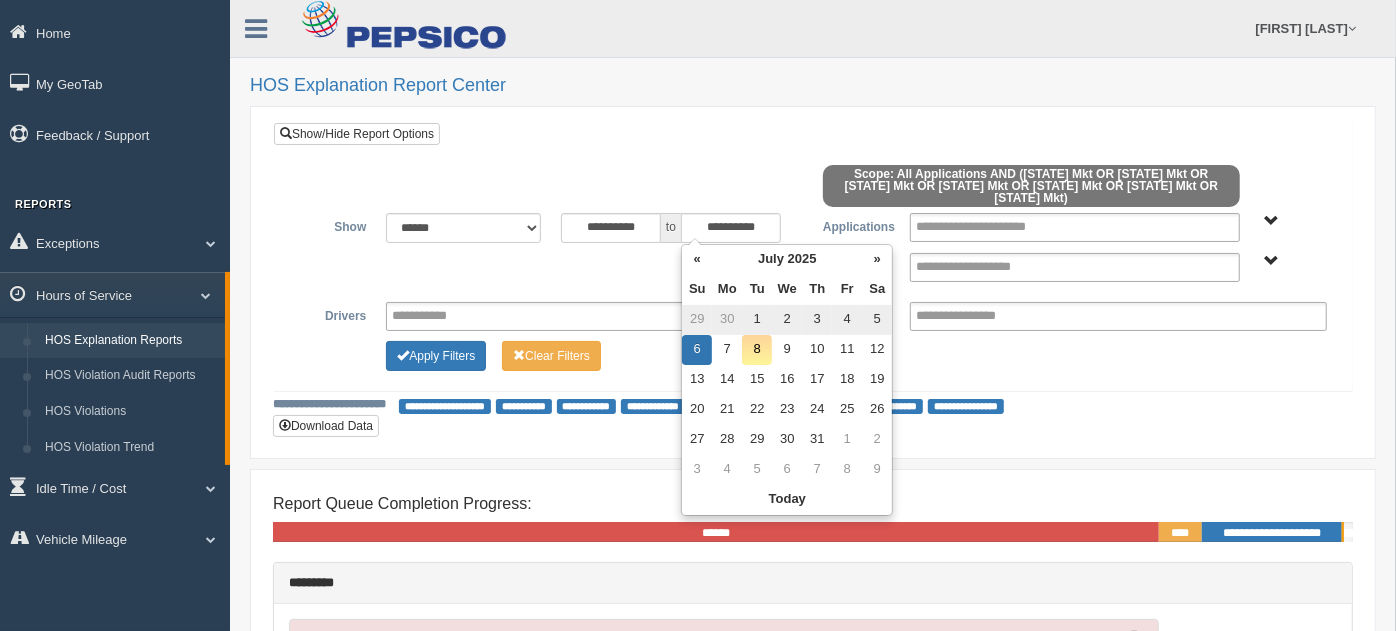 click on "29" at bounding box center [697, 320] 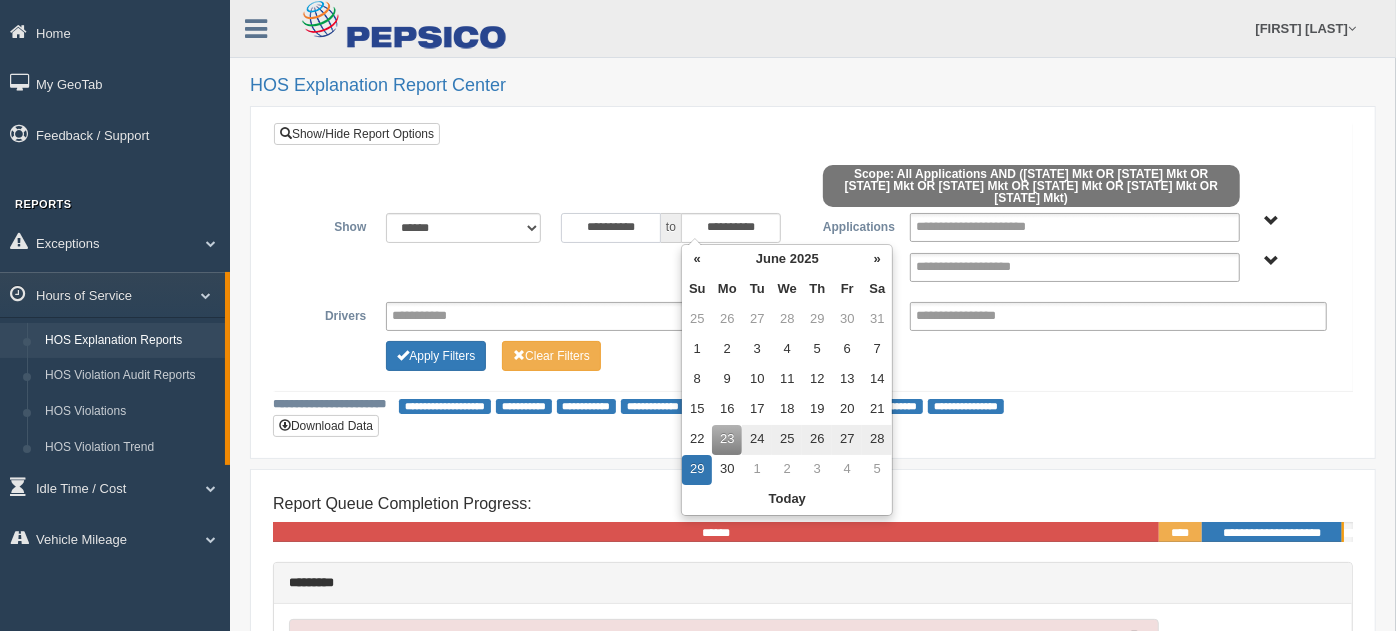 click on "**********" at bounding box center (611, 228) 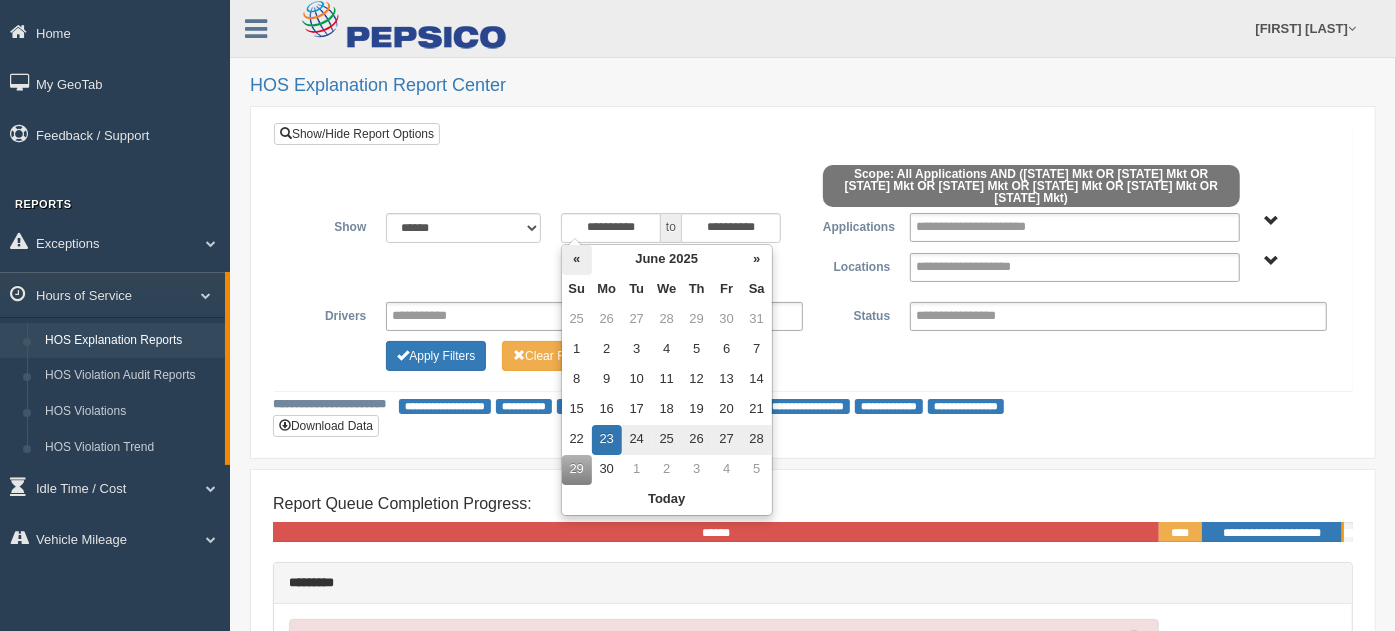 click on "«" at bounding box center (577, 260) 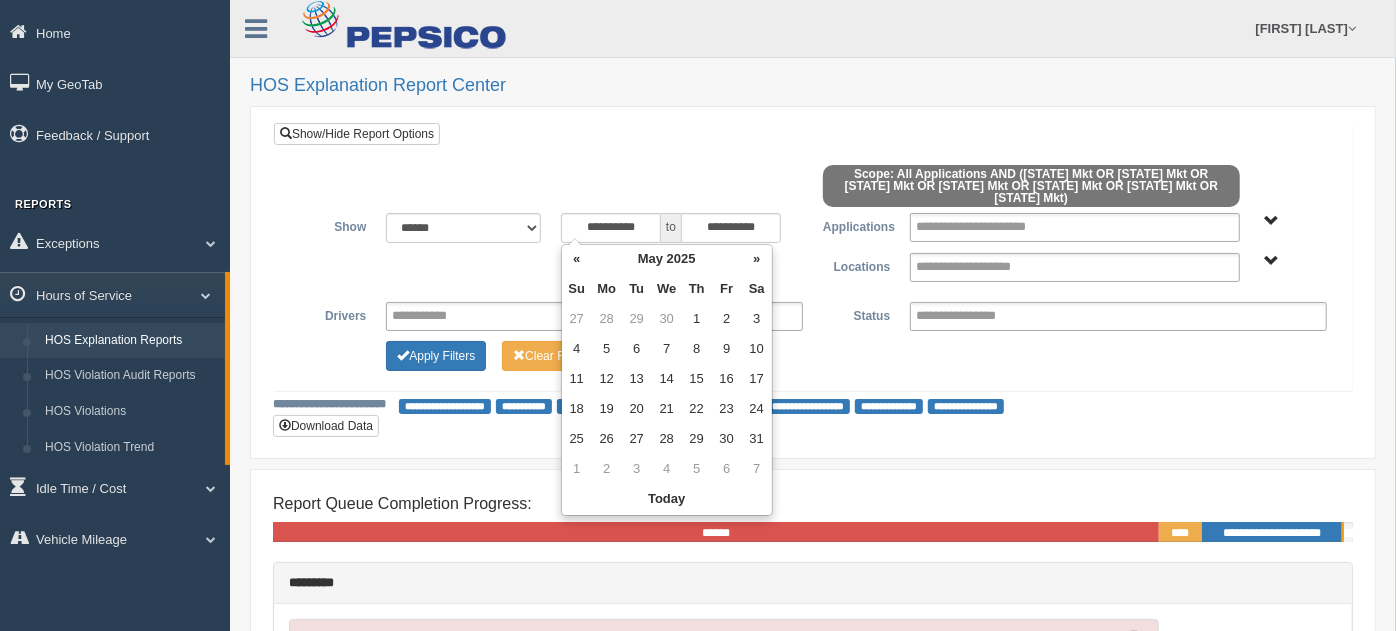 click on "«" at bounding box center (577, 260) 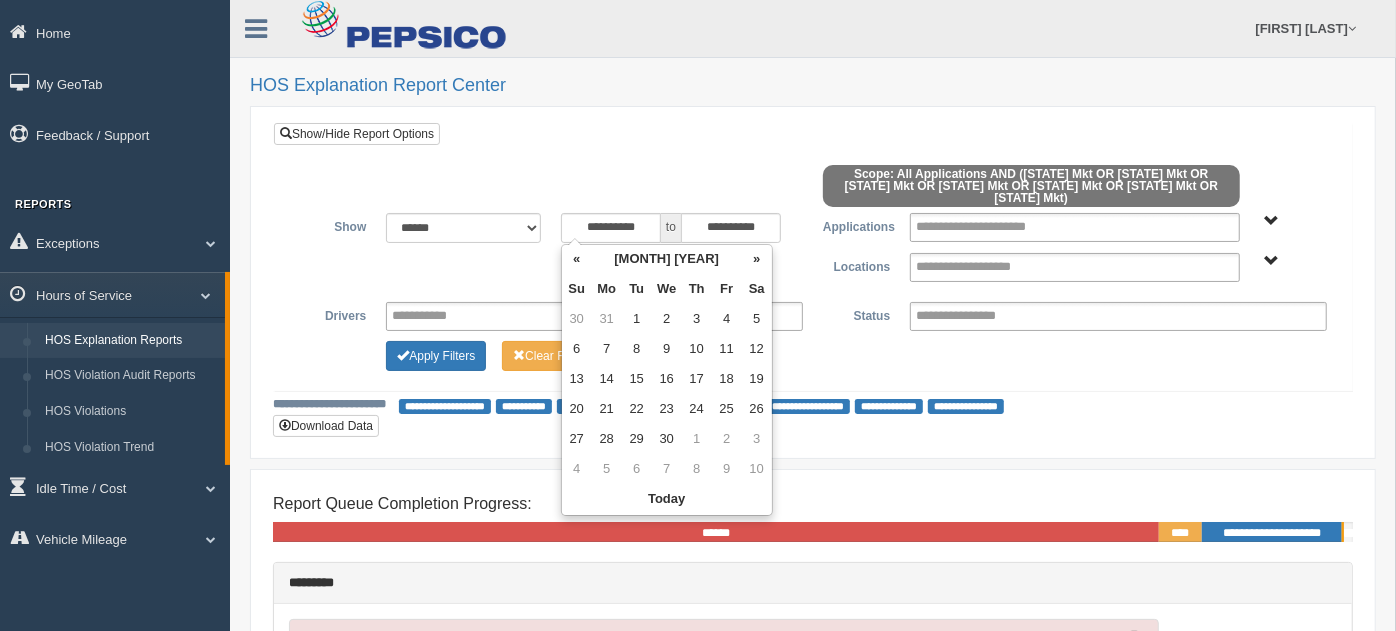 click on "«" at bounding box center (577, 260) 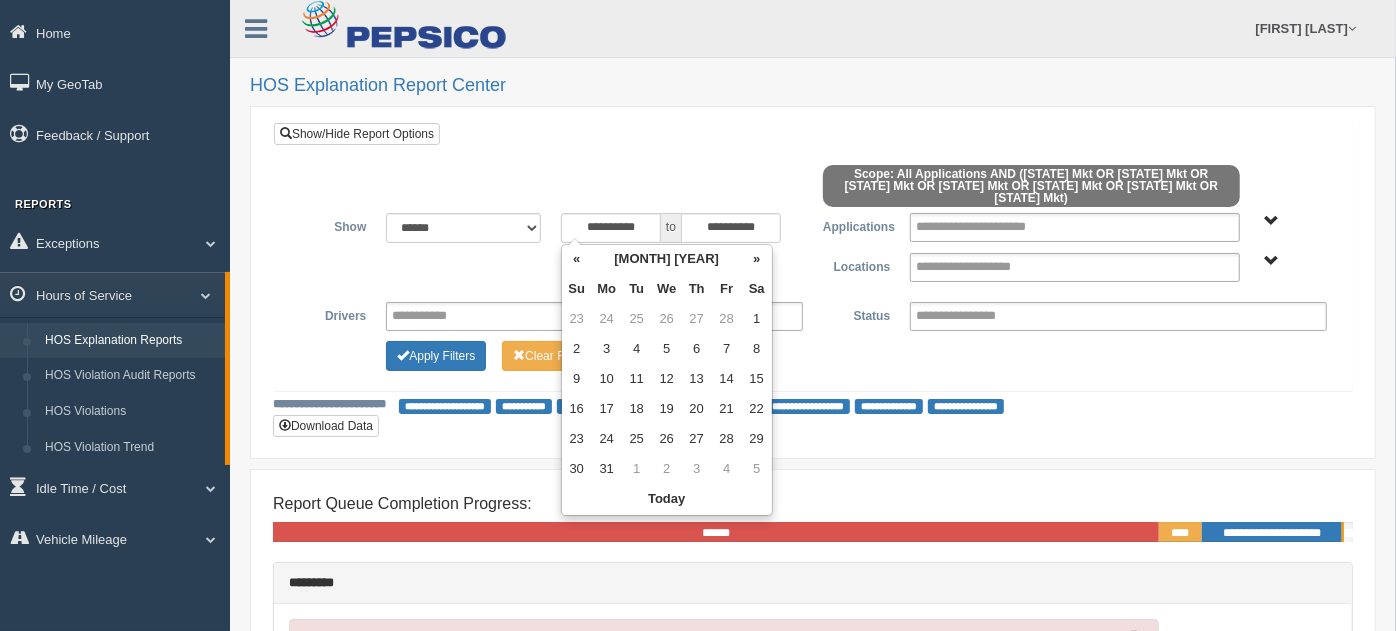 click on "«" at bounding box center [577, 260] 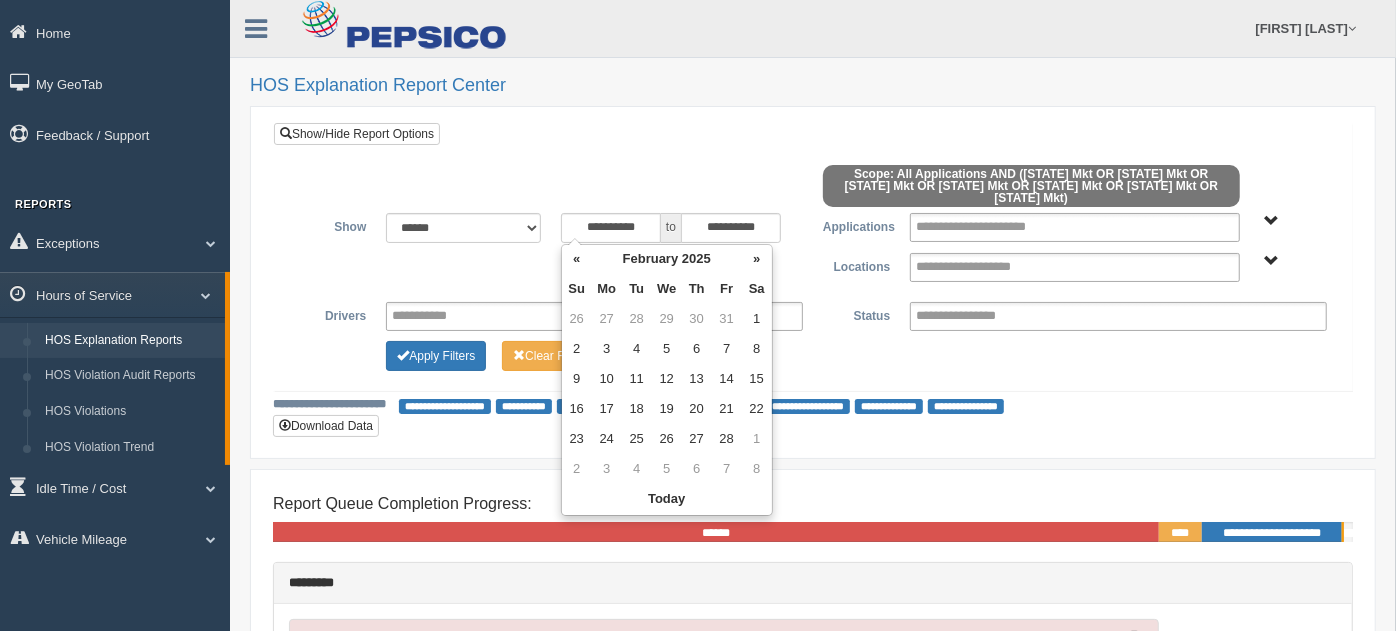 click on "«" at bounding box center [577, 260] 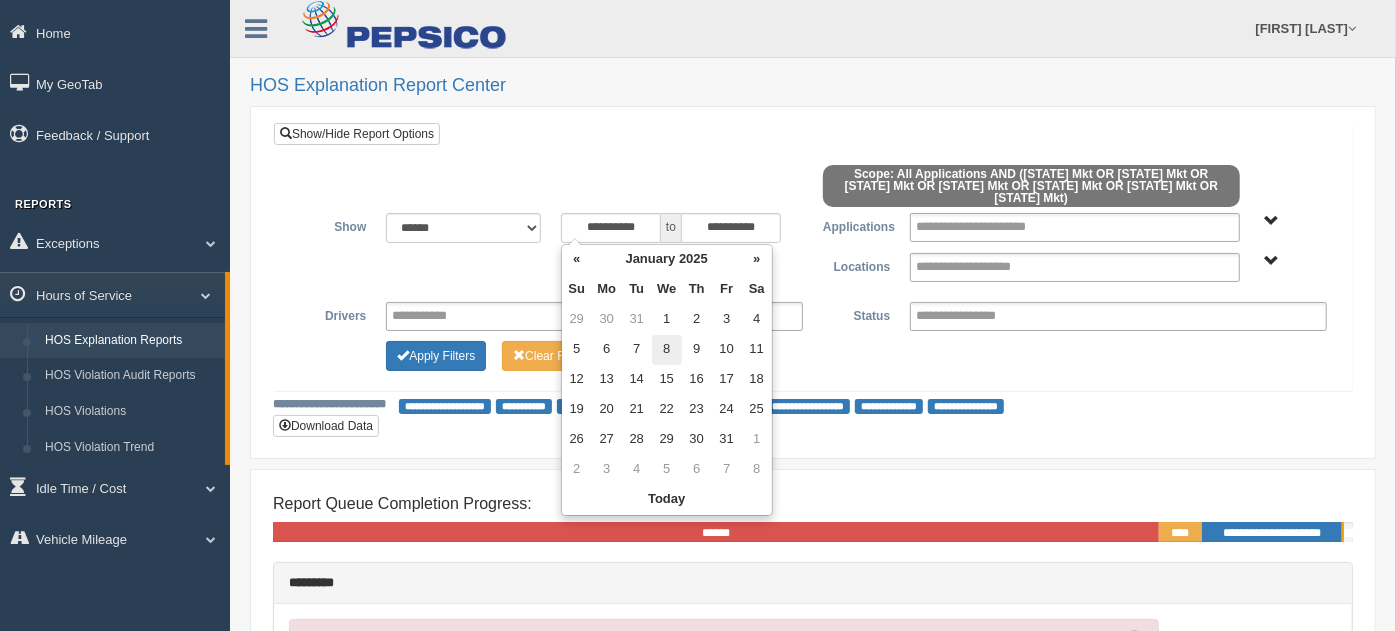 click on "8" at bounding box center [667, 320] 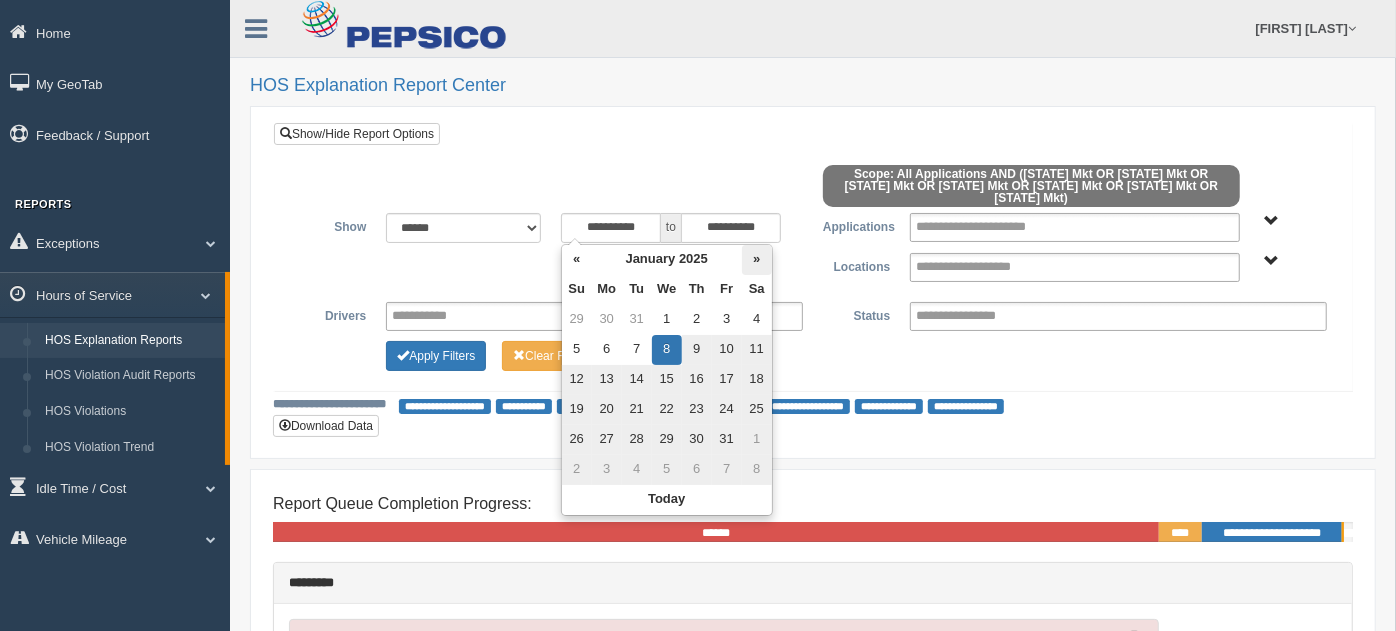 click on "»" at bounding box center (757, 260) 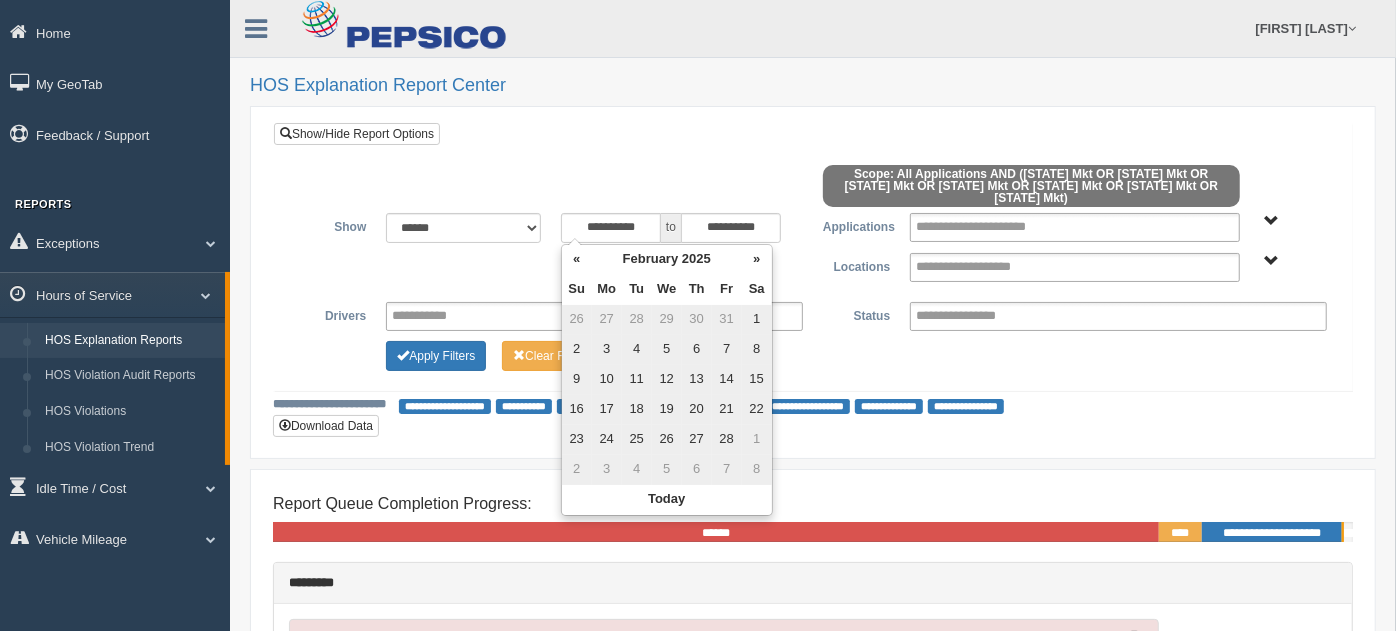 click on "»" at bounding box center (757, 260) 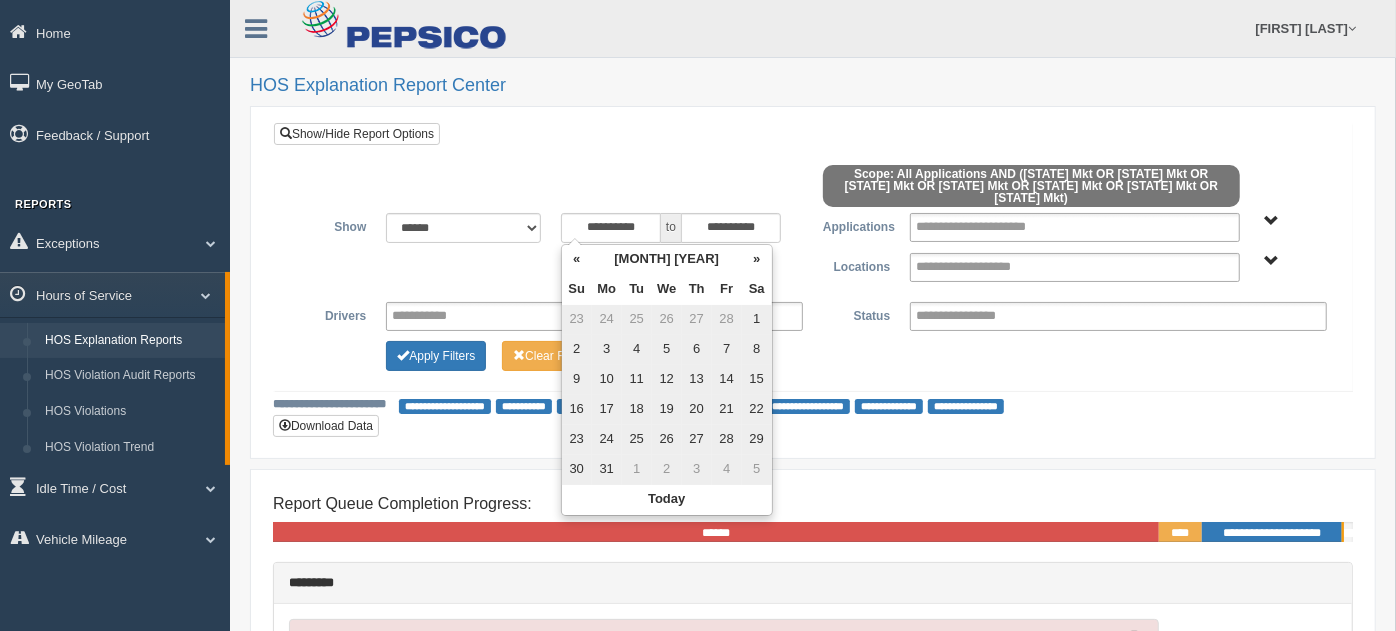 click on "»" at bounding box center [757, 260] 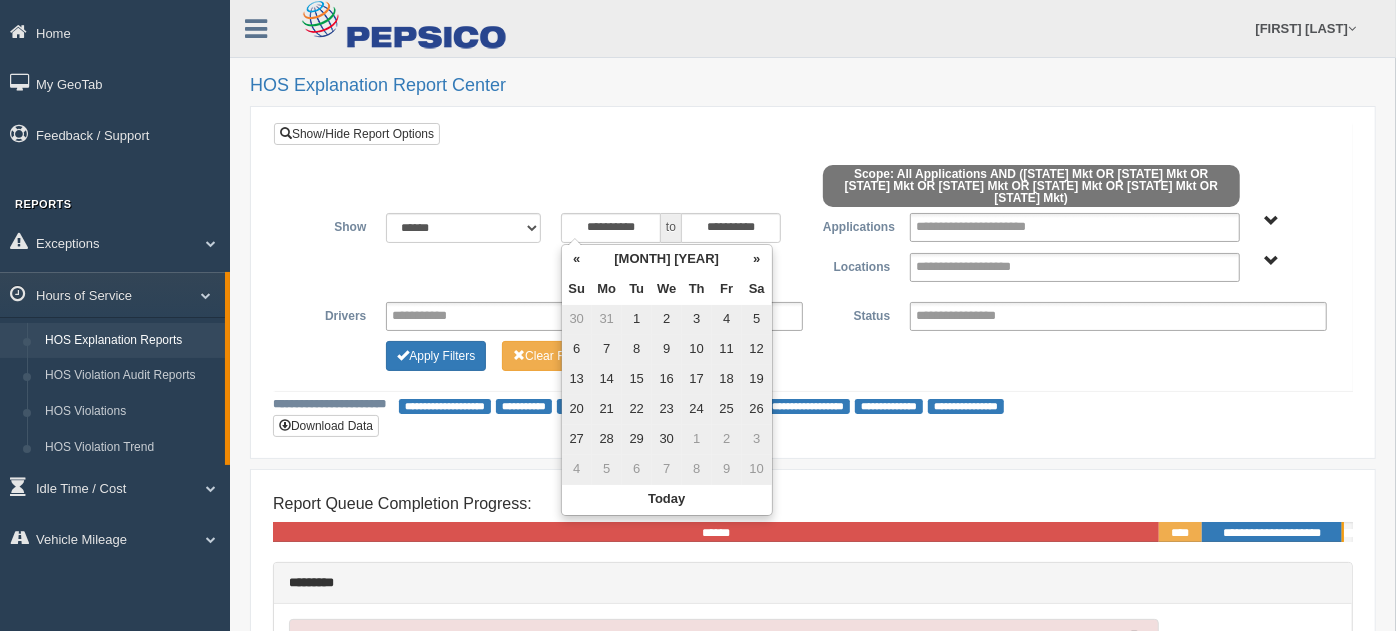 click on "»" at bounding box center [757, 260] 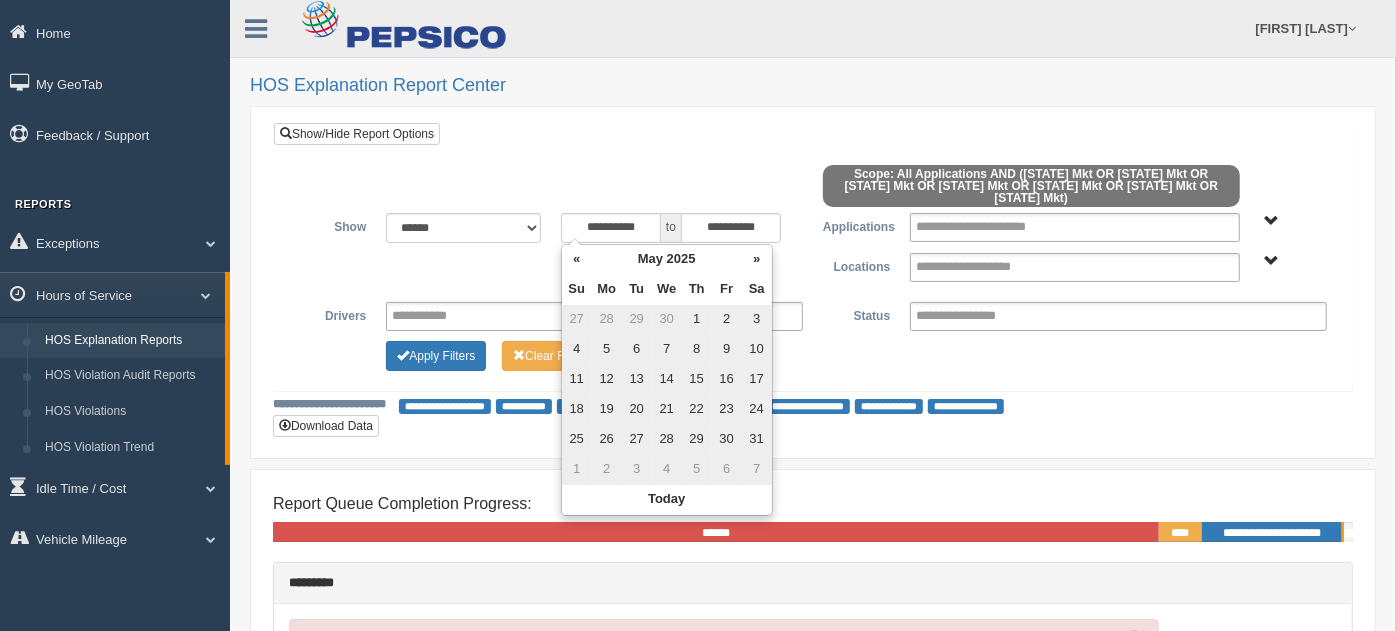 click on "»" at bounding box center [757, 260] 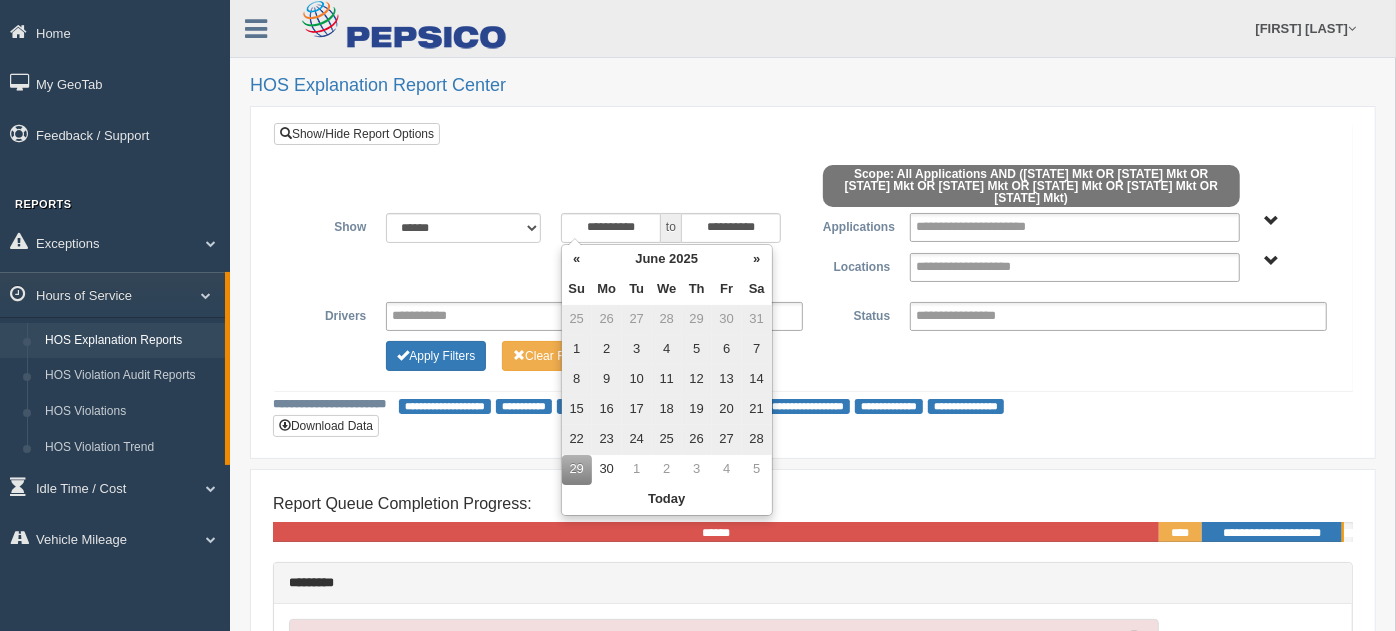 click on "»" at bounding box center [757, 260] 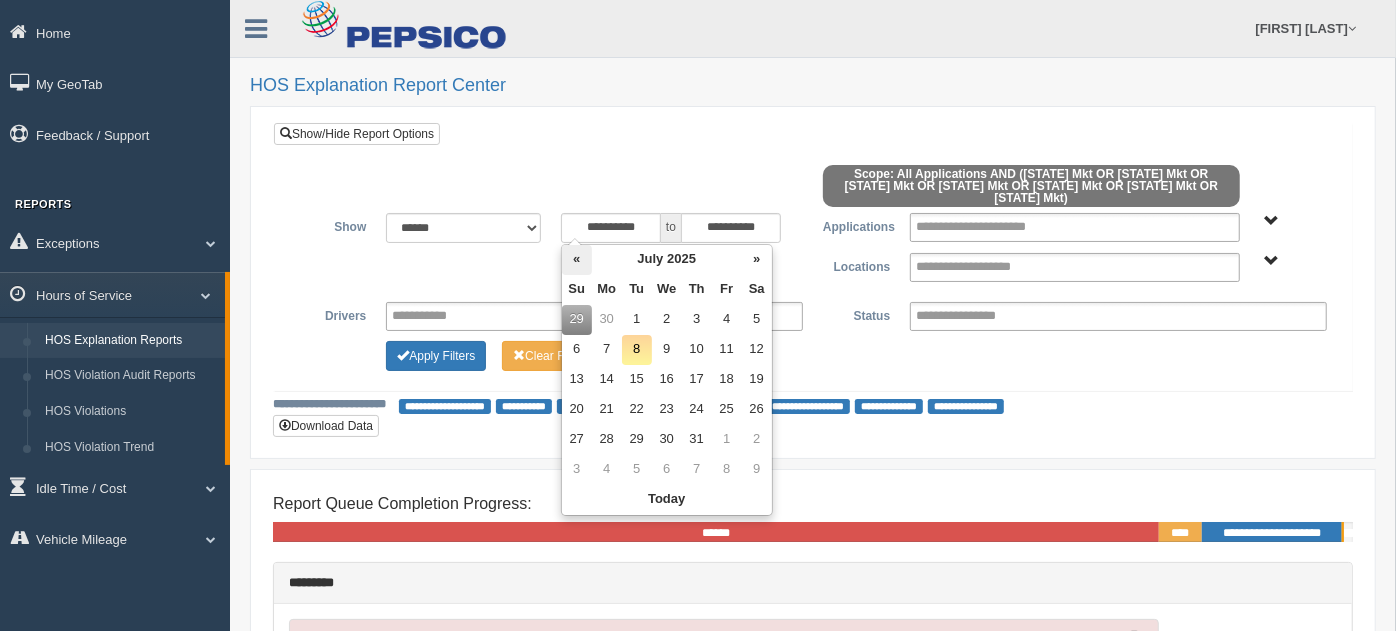 click on "«" at bounding box center (577, 260) 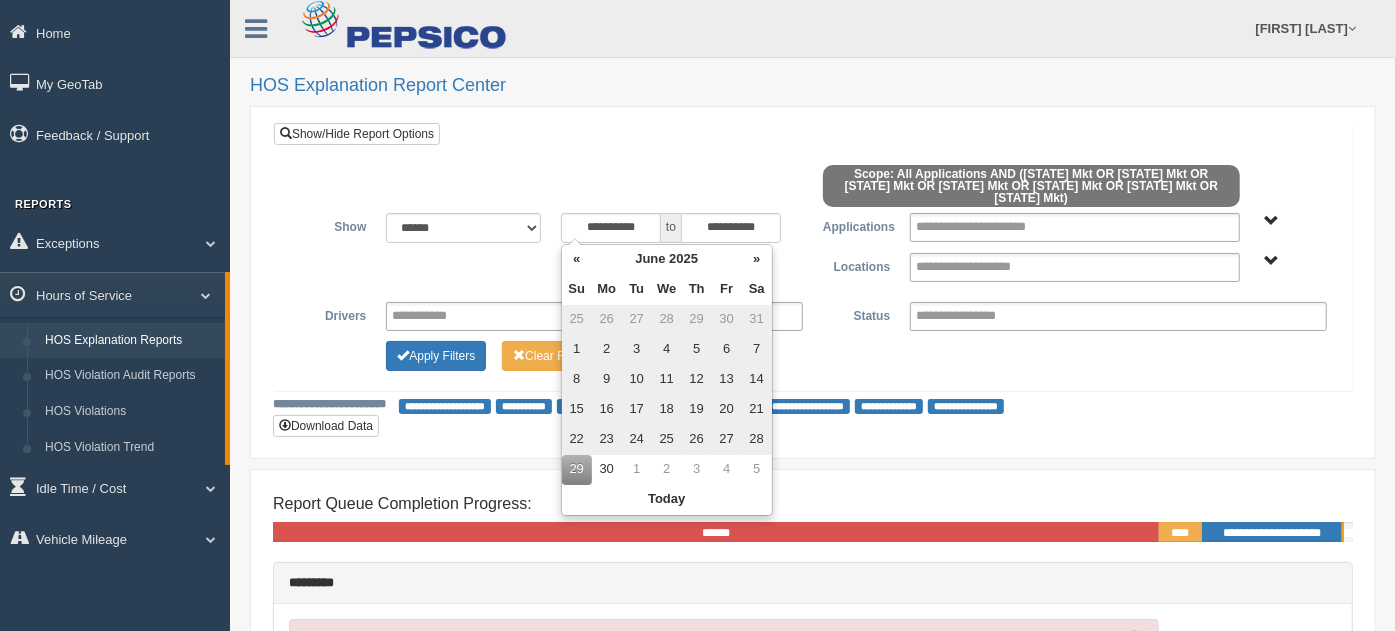 click on "«" at bounding box center (577, 260) 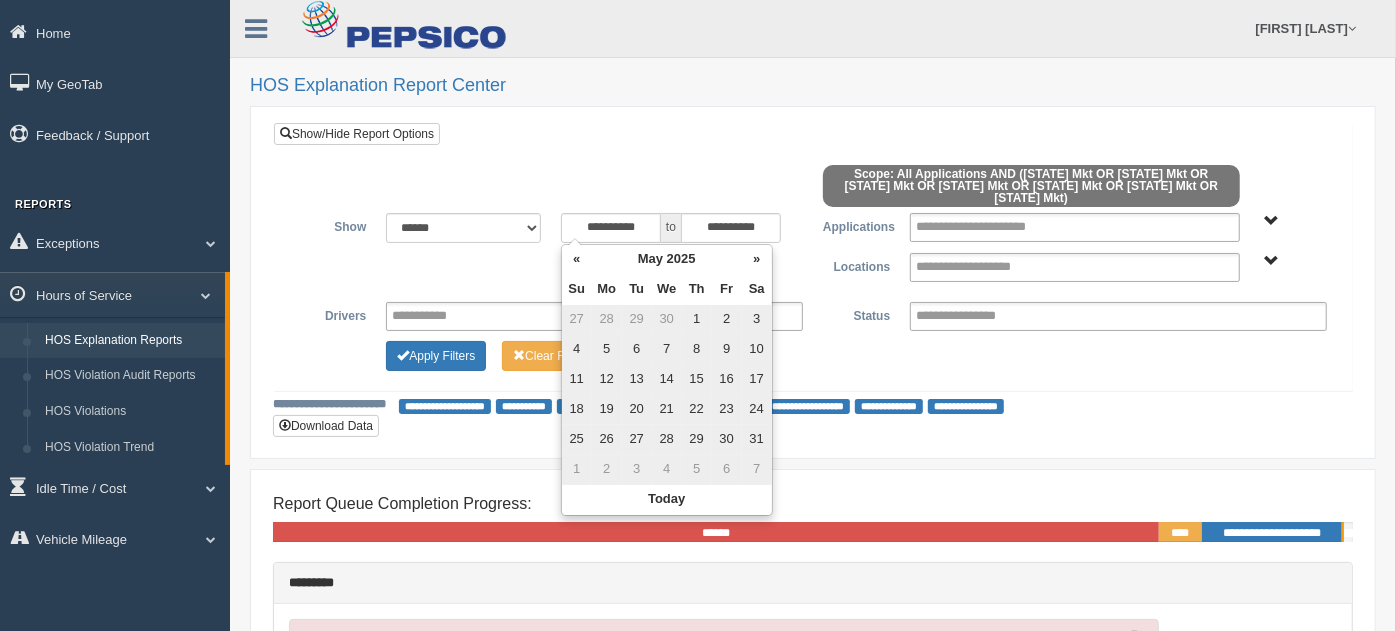 click on "«" at bounding box center (577, 260) 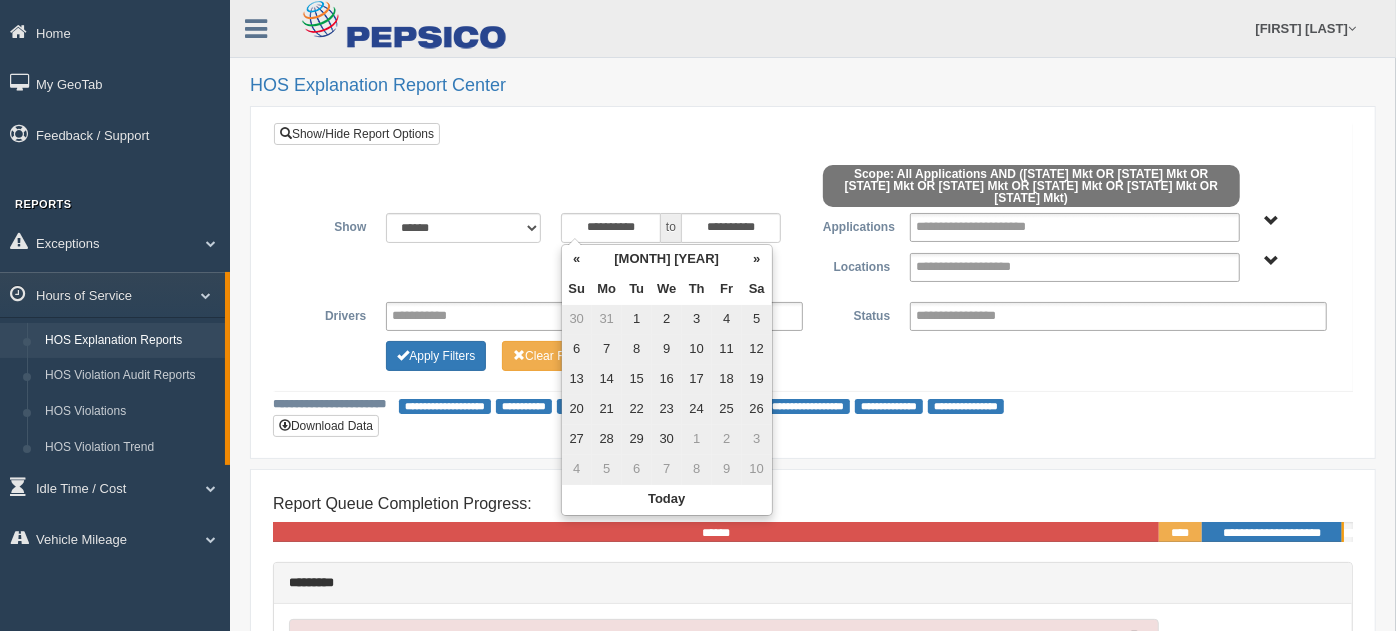 click on "«" at bounding box center (577, 260) 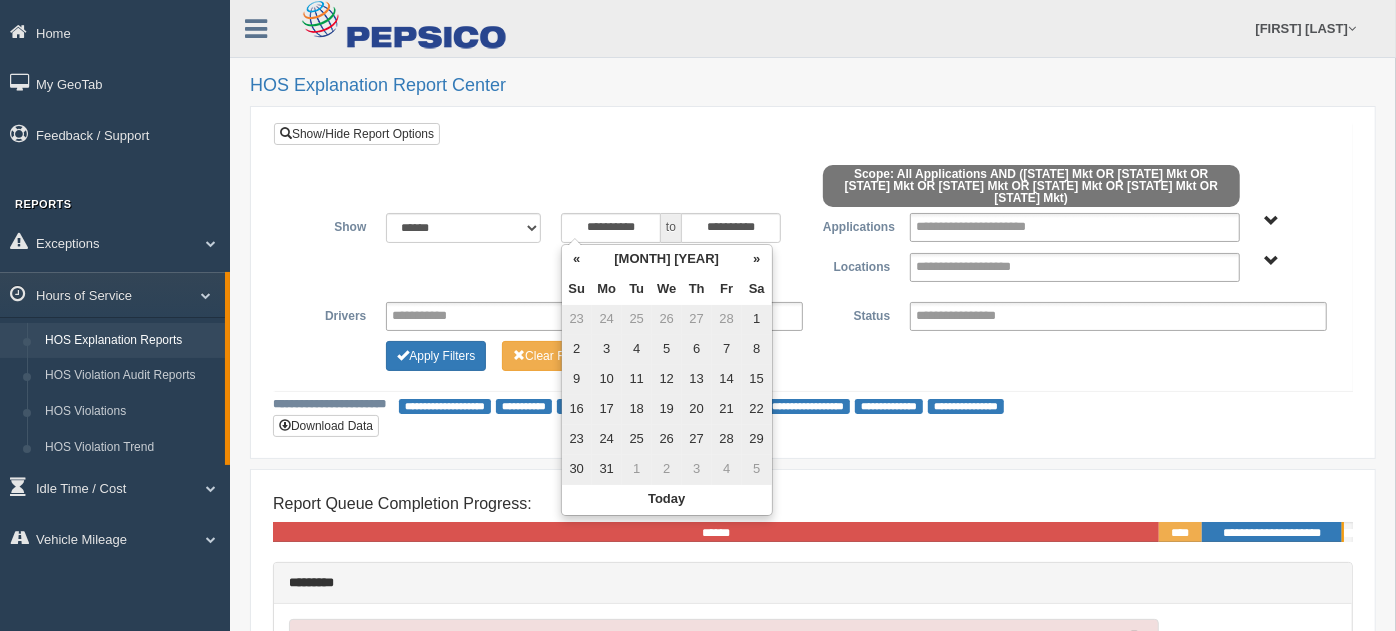 click on "«" at bounding box center [577, 260] 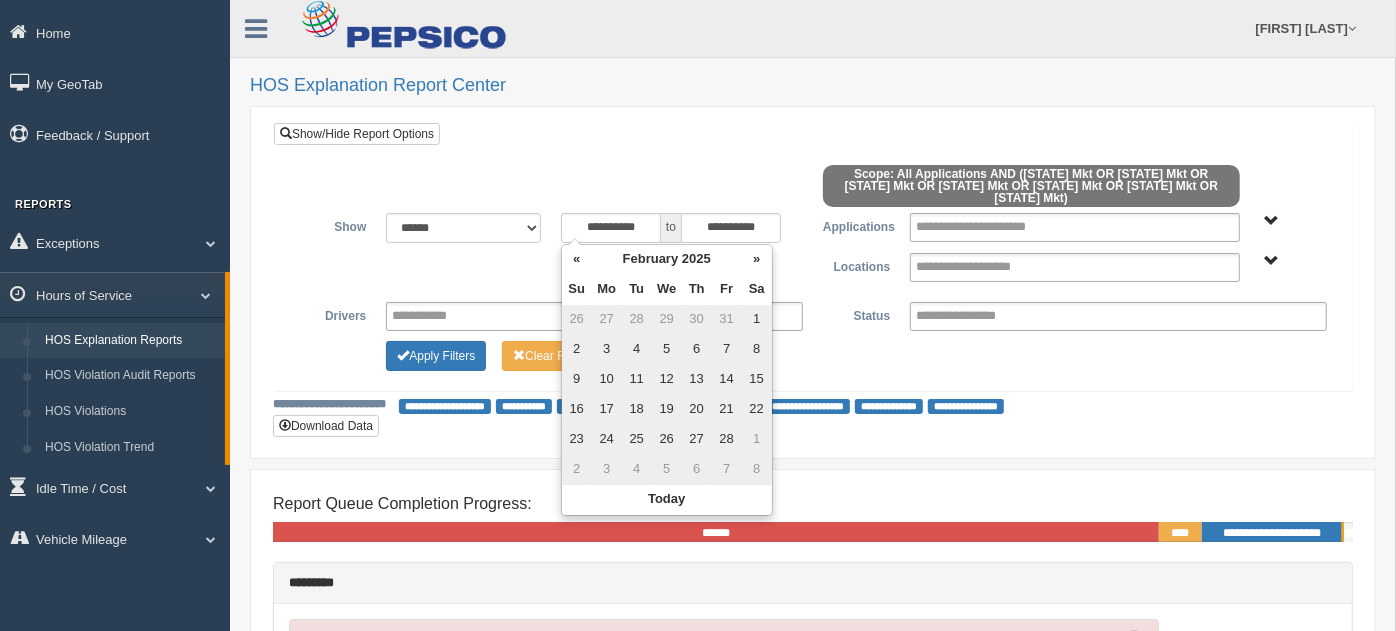 click on "«" at bounding box center (577, 260) 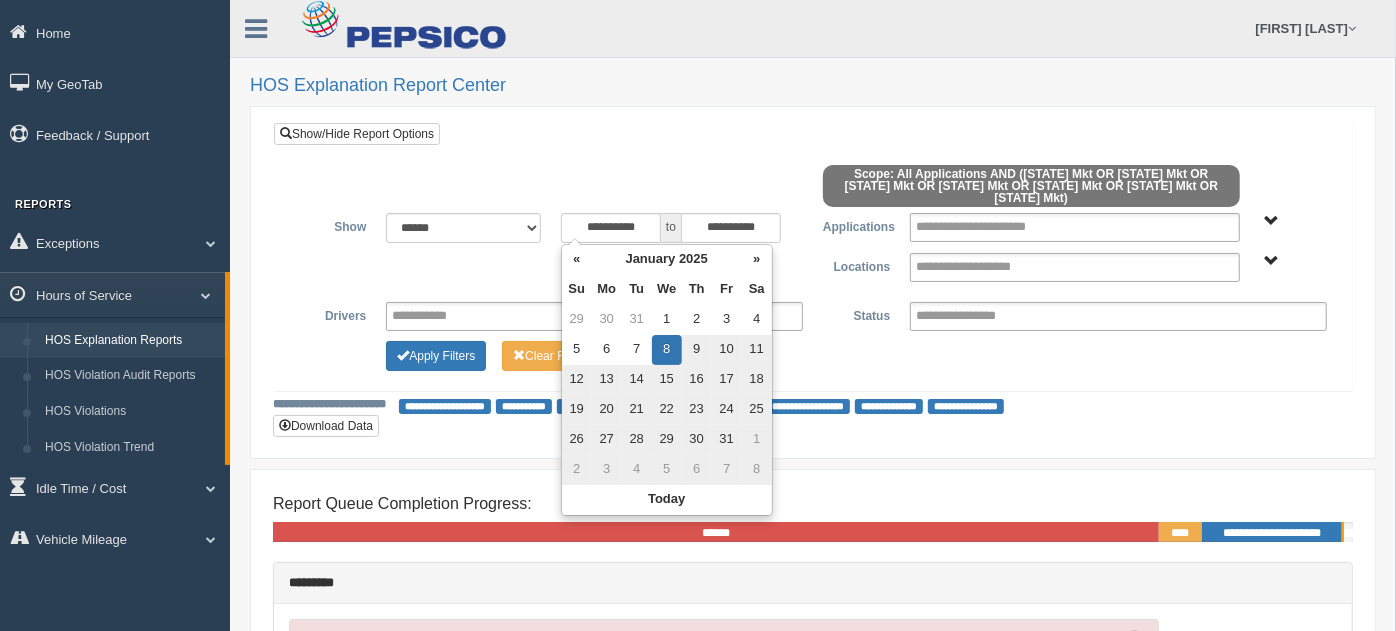click on "**********" at bounding box center [813, 270] 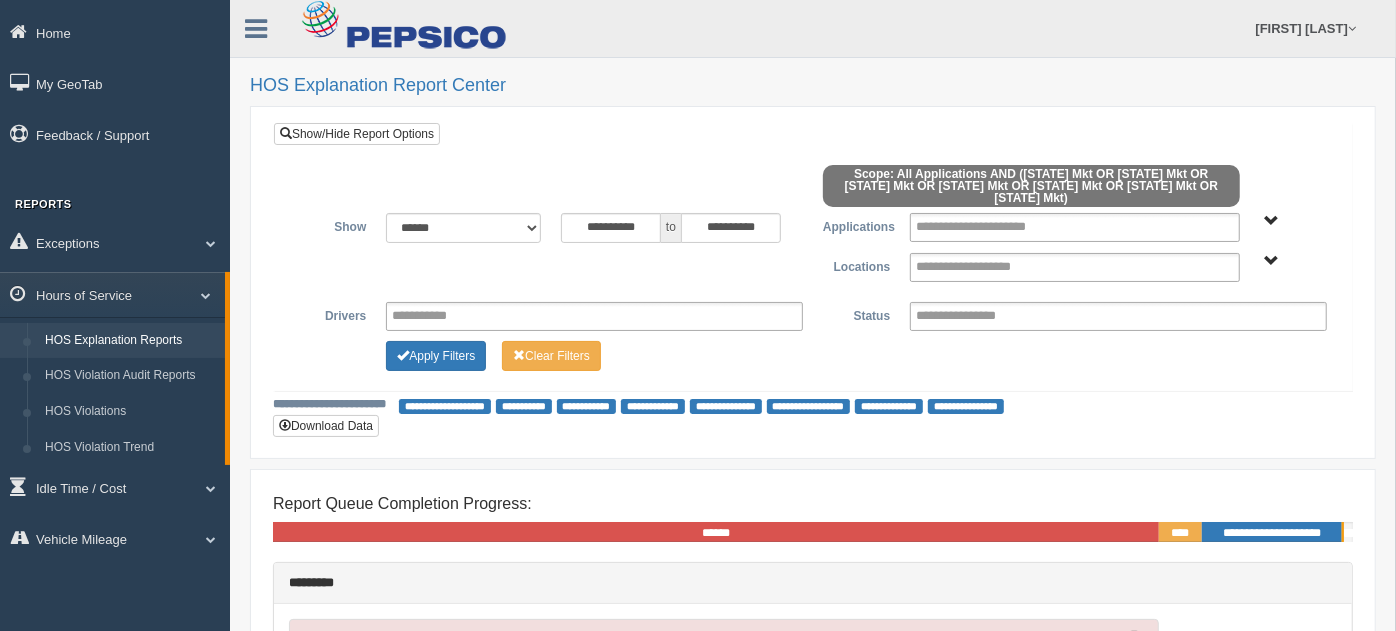 click on "Atlantic Metro Mkt  Indiana Mkt  Michigan Mkt  New England Mkt  Ohio Mega Mkt  Pennsylvania Mkt  Upstate NY Mkt" at bounding box center [1272, 261] 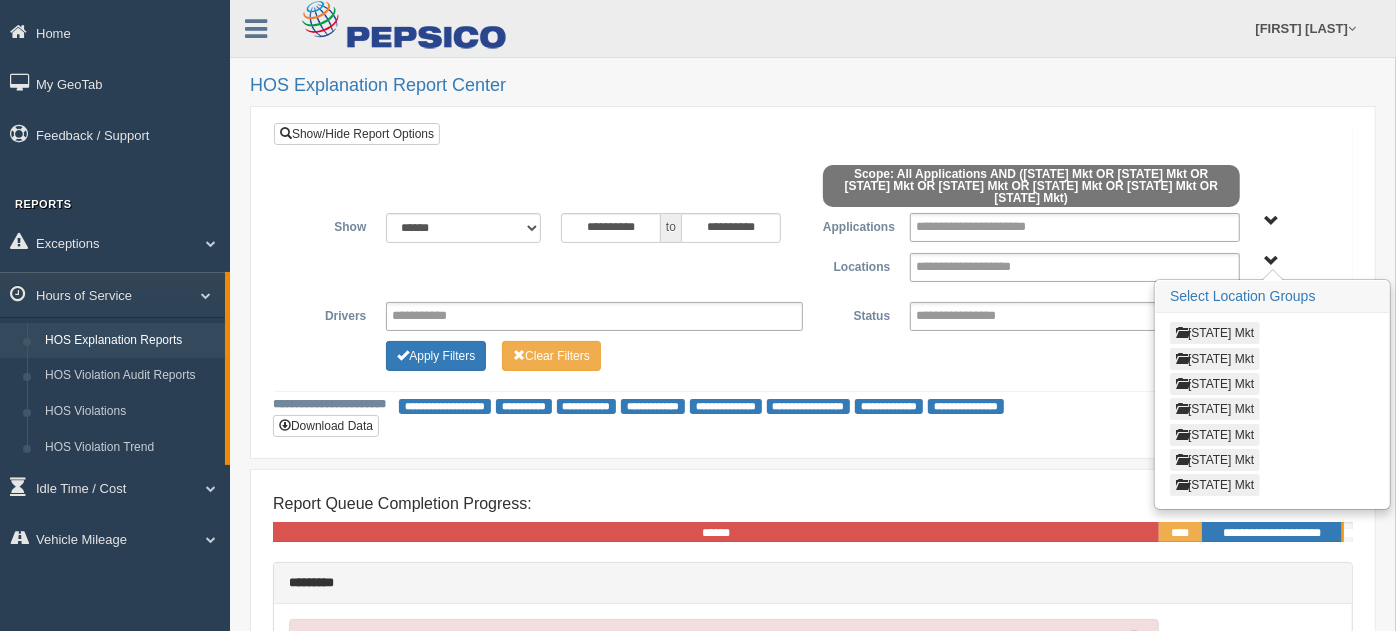 click on "New England Mkt" at bounding box center [1215, 409] 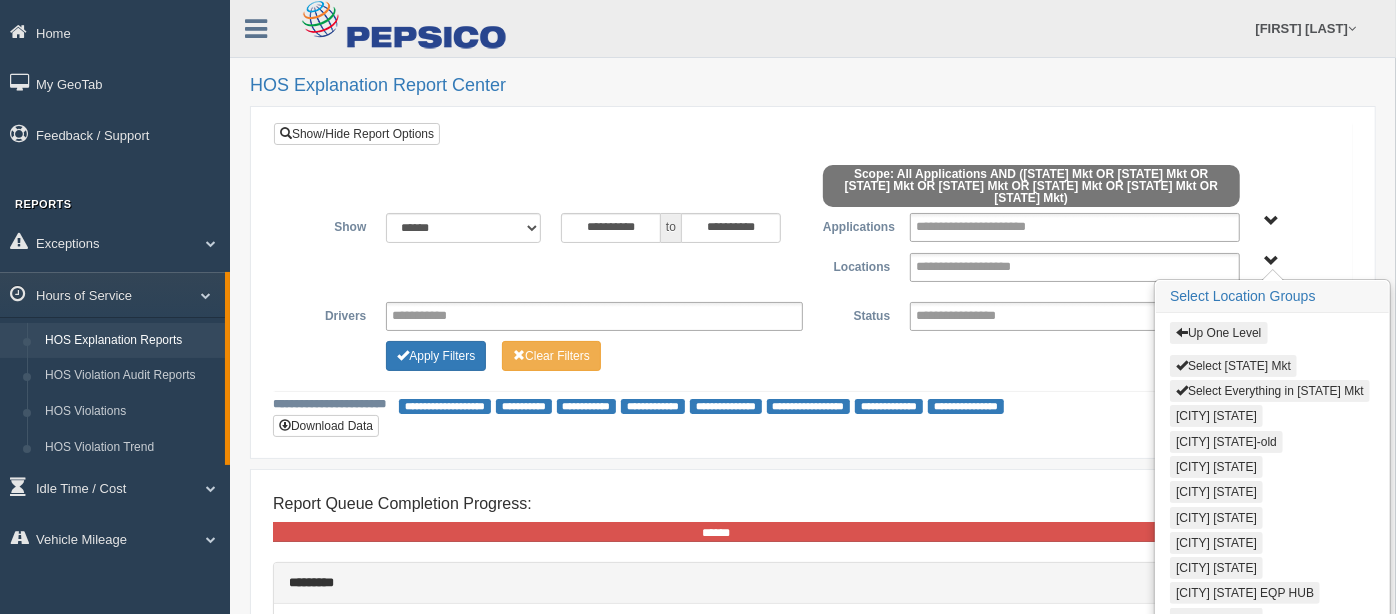 click on "Select New England Mkt" at bounding box center (1233, 366) 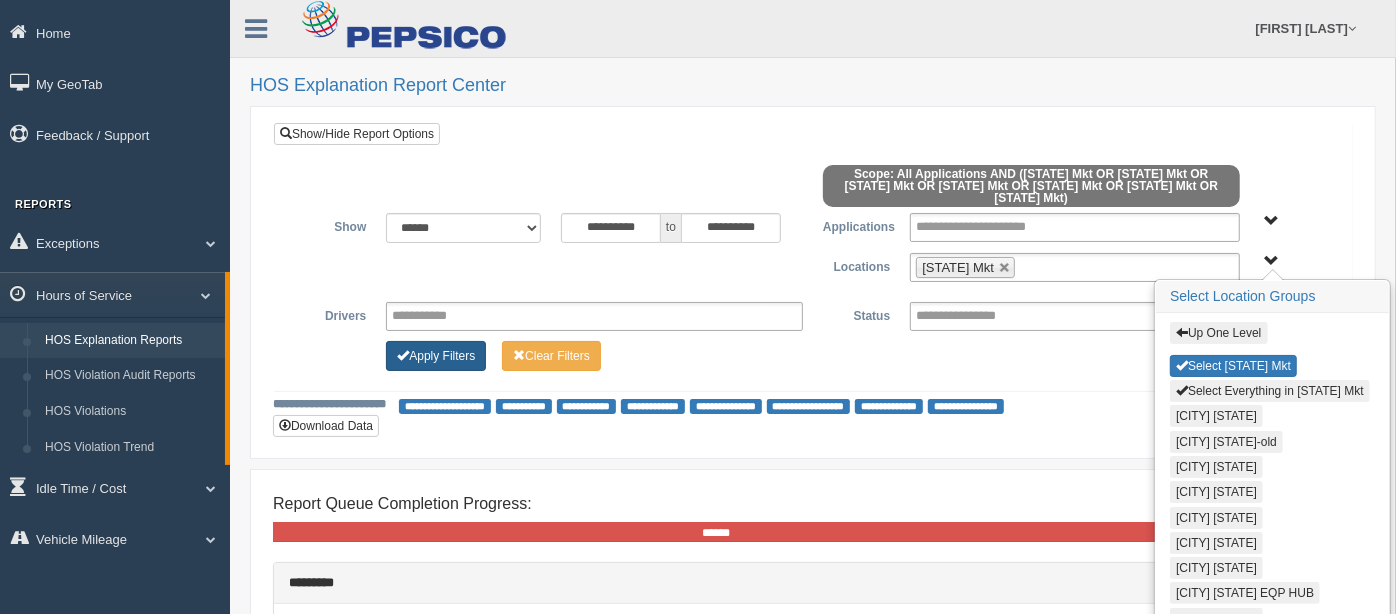 click on "Apply Filters" at bounding box center [436, 356] 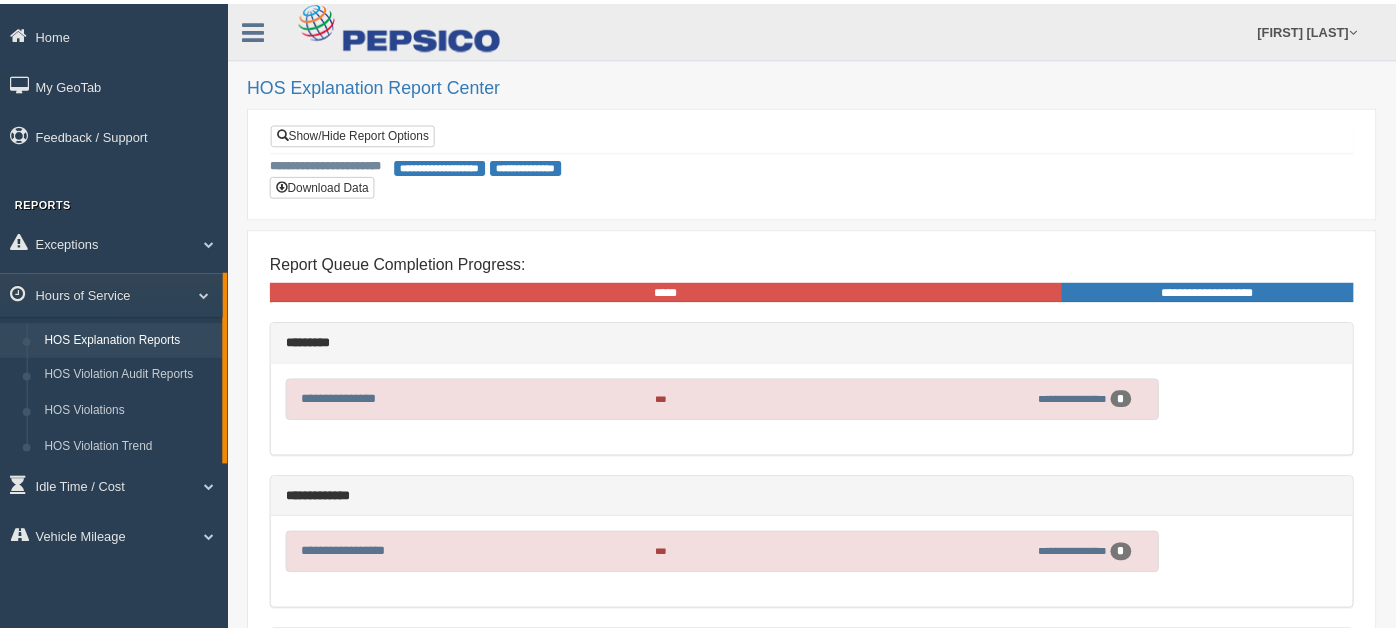 scroll, scrollTop: 0, scrollLeft: 0, axis: both 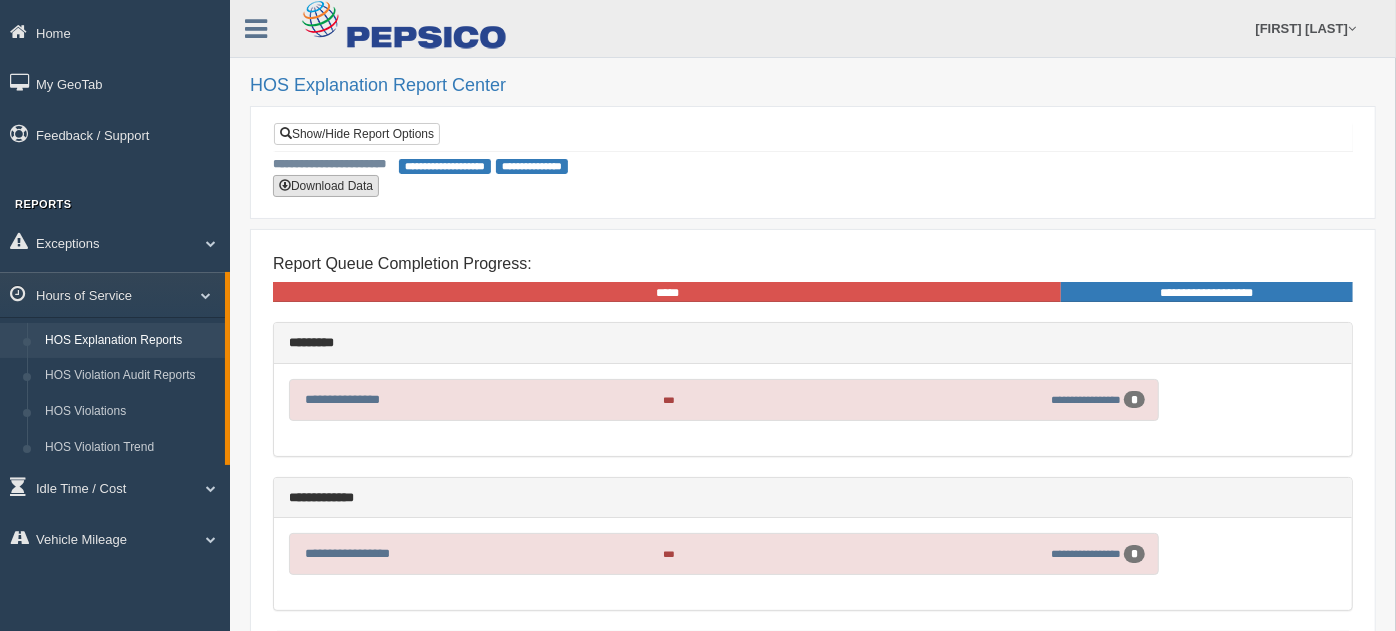 click on "Download Data" at bounding box center (326, 186) 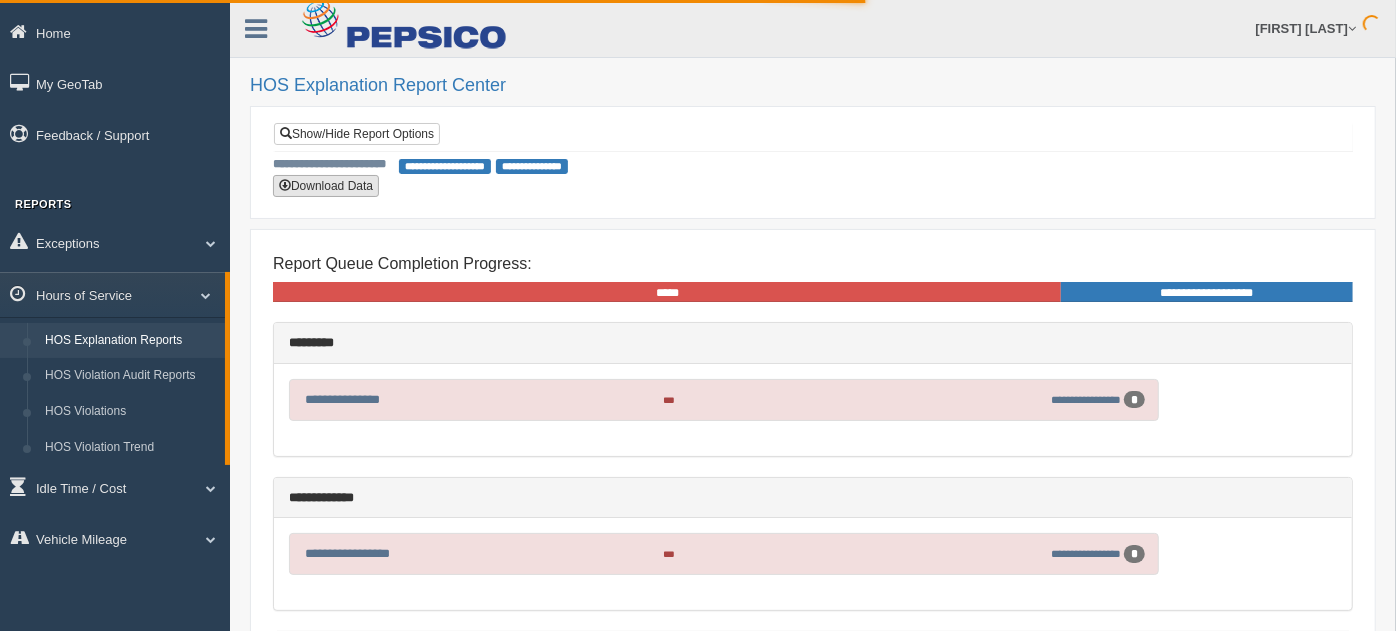 click on "Download Data" at bounding box center [326, 186] 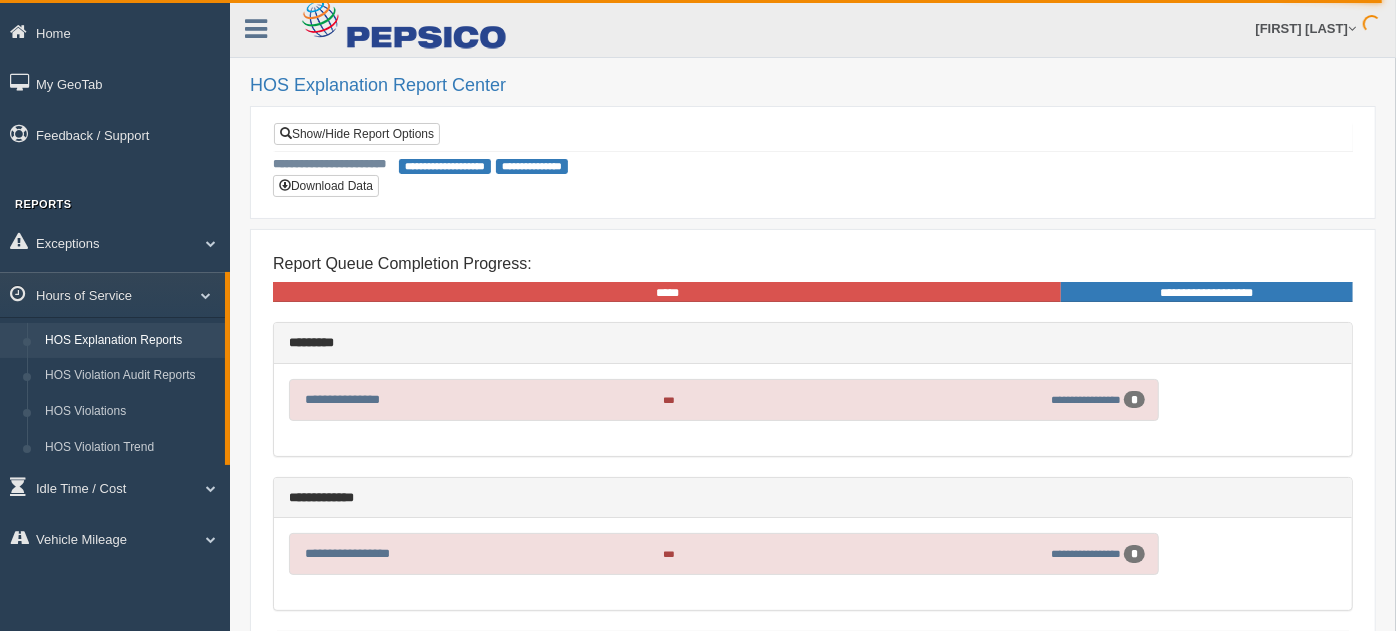drag, startPoint x: 725, startPoint y: 171, endPoint x: 801, endPoint y: 199, distance: 80.99383 